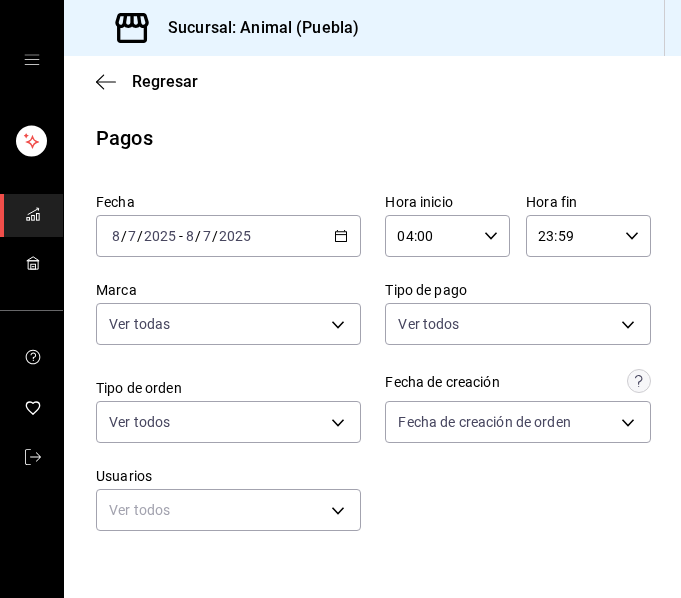 scroll, scrollTop: 0, scrollLeft: 0, axis: both 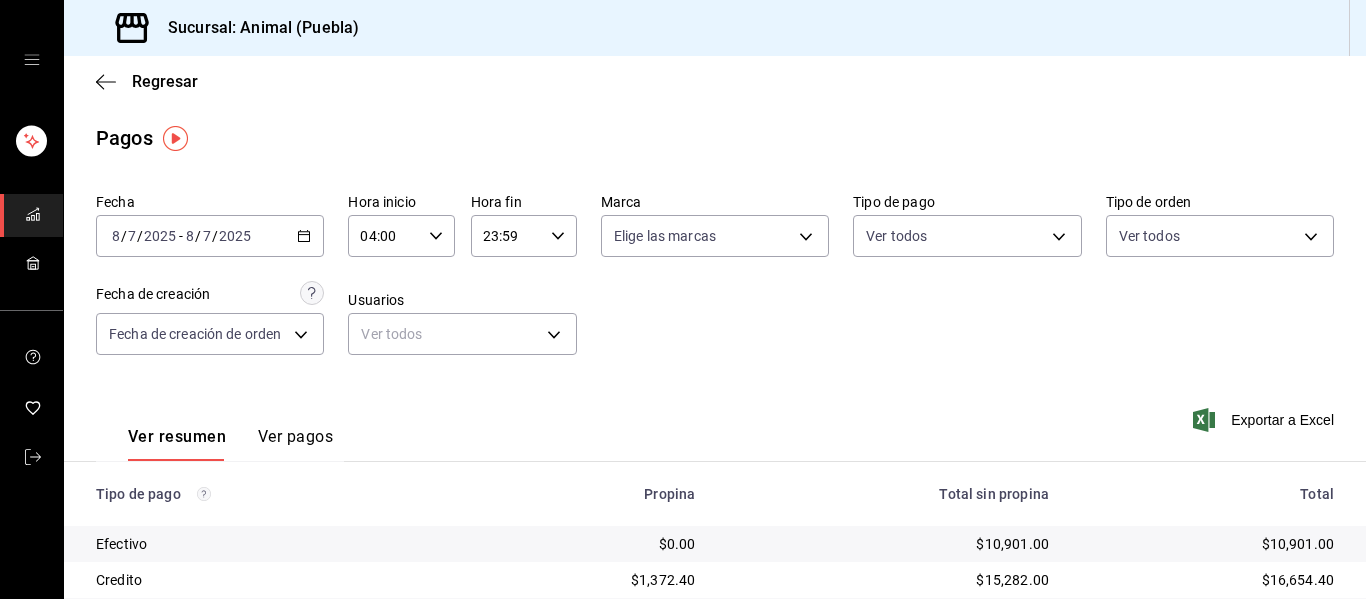 click 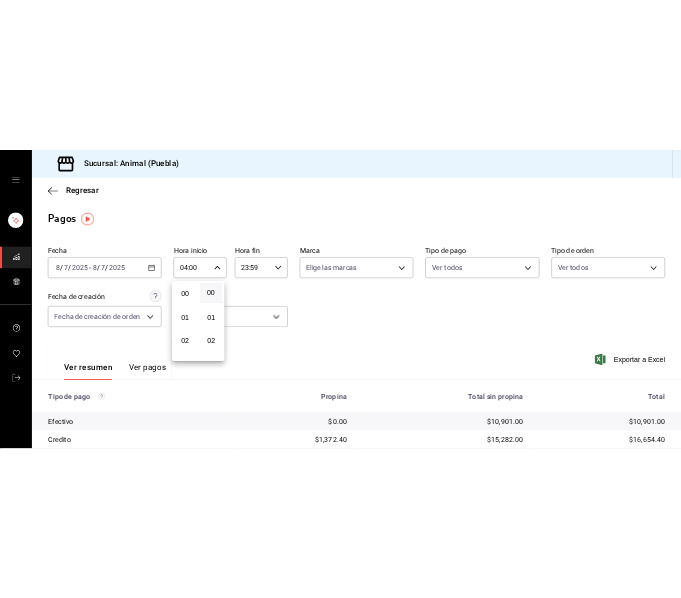scroll, scrollTop: 192, scrollLeft: 0, axis: vertical 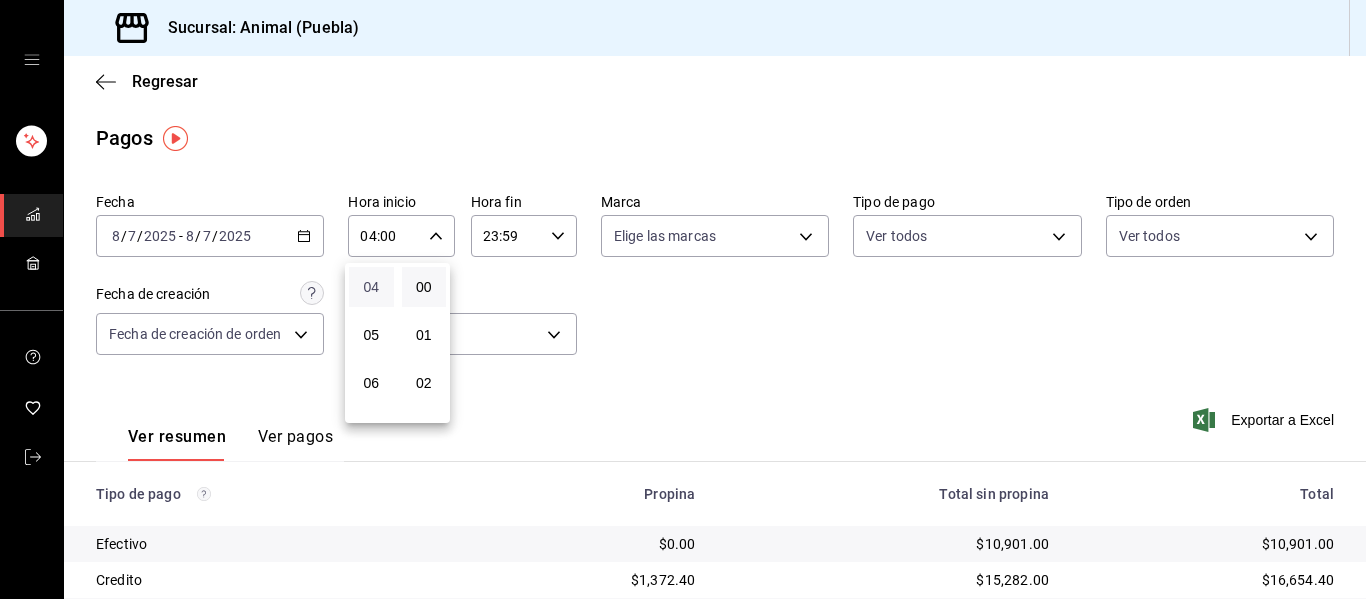 click on "04" at bounding box center (371, 287) 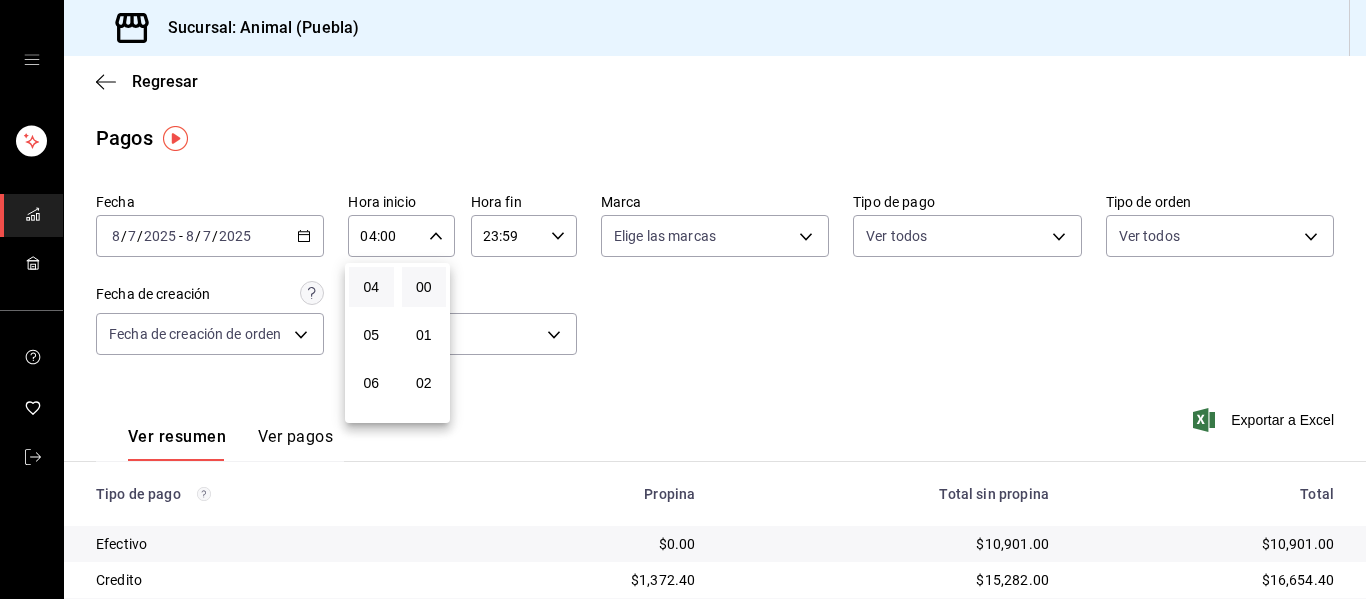 click at bounding box center (683, 299) 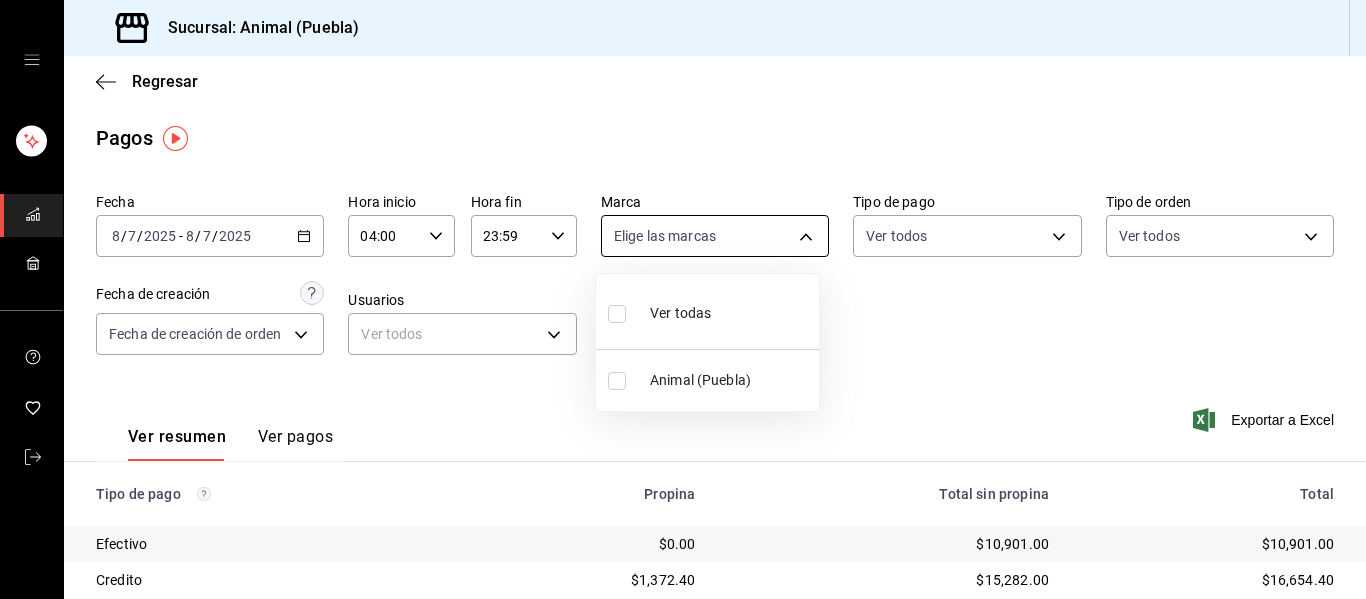 click on "Sucursal: Animal (Puebla) Regresar Pagos Fecha 2025-08-07 8 / 7 / 2025 - 2025-08-07 8 / 7 / 2025 Hora inicio 04:00 Hora inicio Hora fin 23:59 Hora fin Marca Elige las marcas Tipo de pago Ver todos Tipo de orden Ver todos Fecha de creación   Fecha de creación de orden ORDER Usuarios Ver todos null Ver resumen Ver pagos Exportar a Excel Tipo de pago   Propina Total sin propina Total Efectivo $0.00 $10,901.00 $10,901.00 Credito $1,372.40 $15,282.00 $16,654.40 AMEX $0.00 $0.00 $0.00 Transferencia $0.00 $0.00 $0.00 CxC Empleados $0.00 $0.00 $0.00 CxC Clientes $0.00 $0.00 $0.00 Debito $1,322.30 $8,714.00 $10,036.30 USD $0.00 $0.00 $0.00 Total $2,694.70 $34,897.00 $37,591.70 GANA 1 MES GRATIS EN TU SUSCRIPCIÓN AQUÍ ¿Recuerdas cómo empezó tu restaurante?
Hoy puedes ayudar a un colega a tener el mismo cambio que tú viviste.
Recomienda Parrot directamente desde tu Portal Administrador.
Es fácil y rápido.
🎁 Por cada restaurante que se una, ganas 1 mes gratis. Ver video tutorial Ir a video (81) 2046 6363" at bounding box center (683, 299) 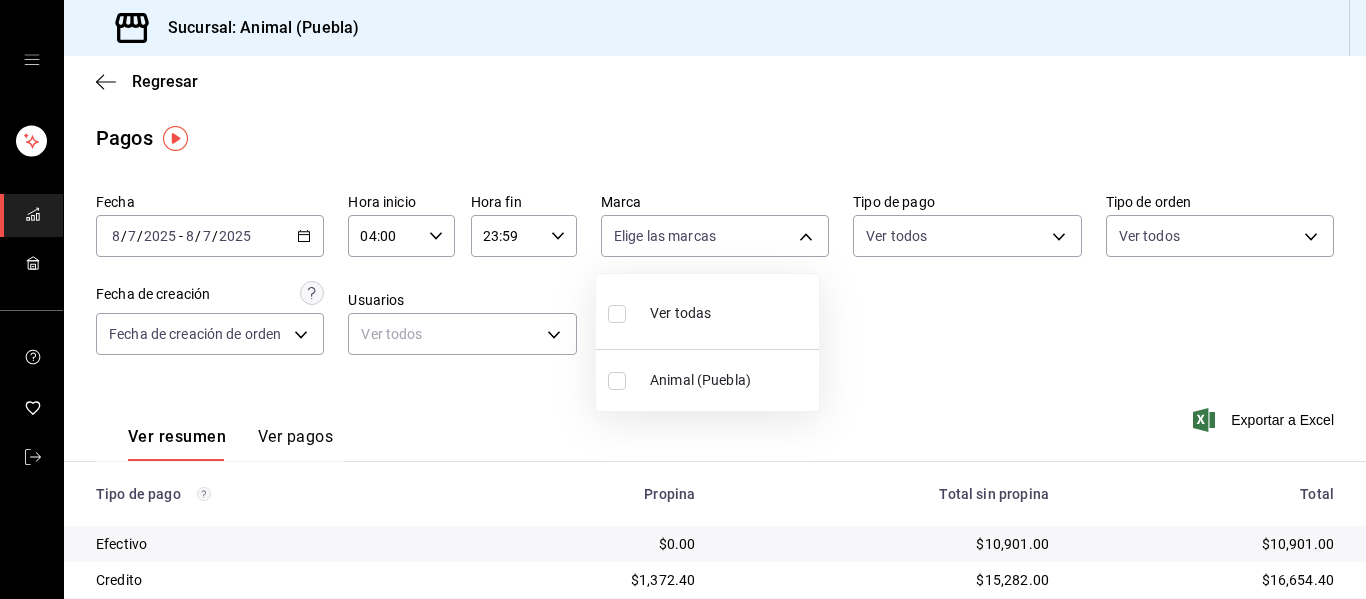 click on "Ver todas" at bounding box center (707, 311) 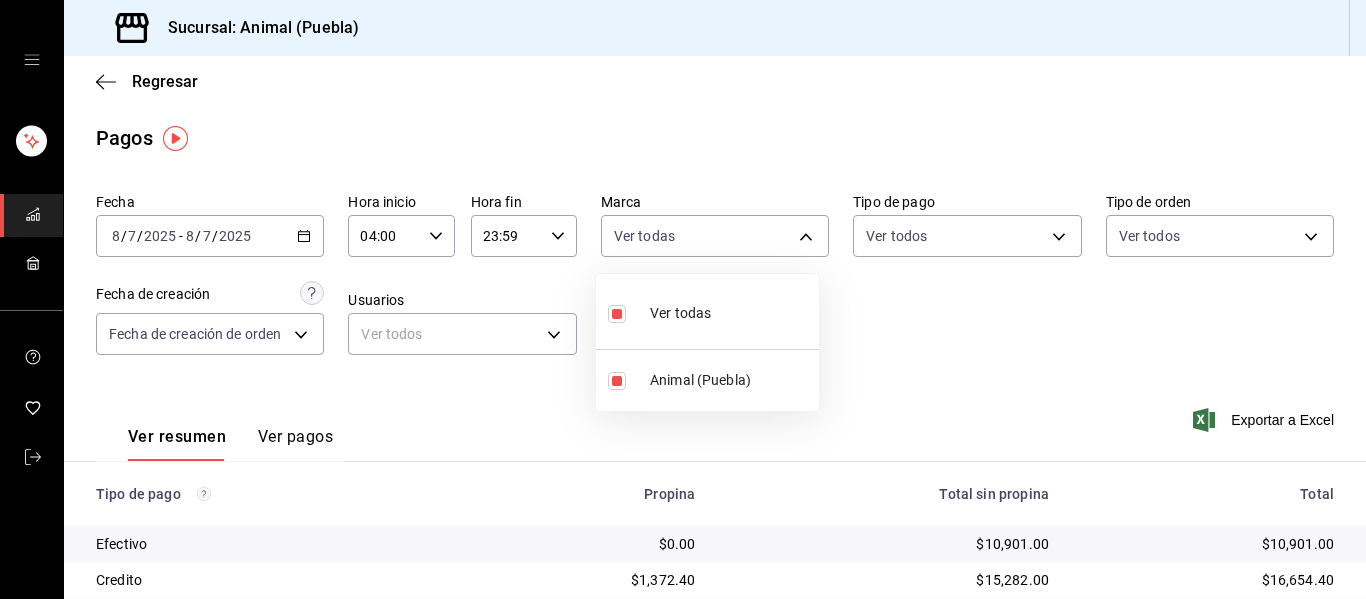 click on "Ver todas" at bounding box center [680, 313] 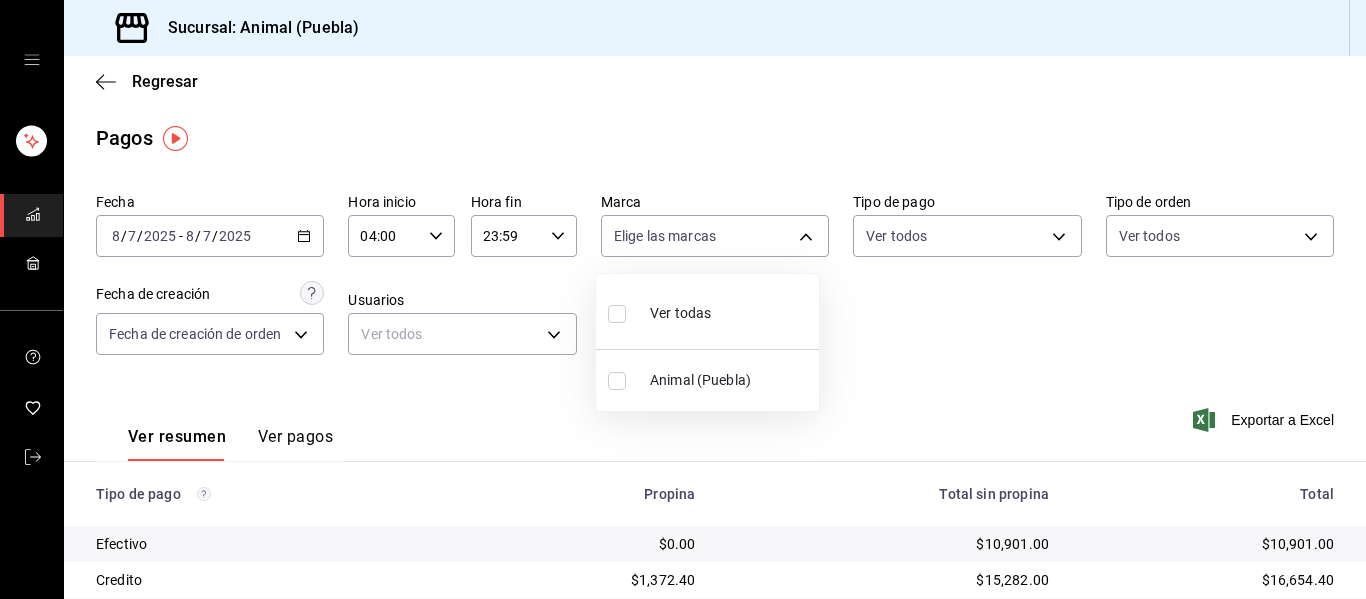 click at bounding box center [683, 299] 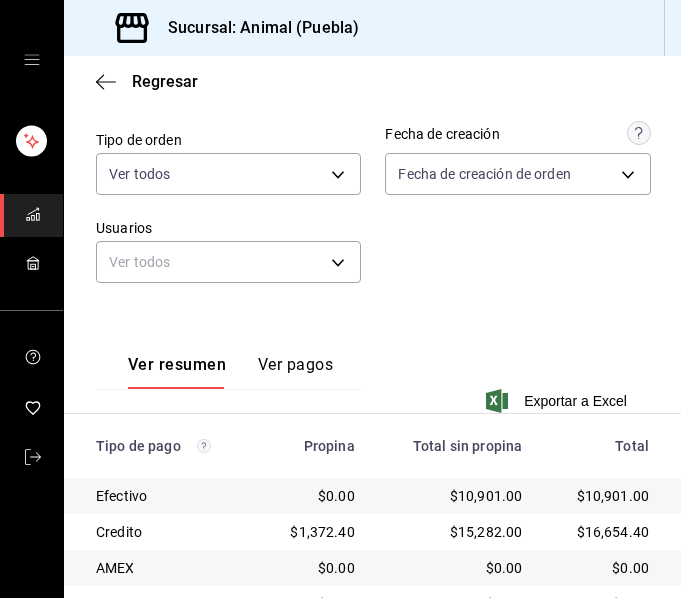scroll, scrollTop: 485, scrollLeft: 0, axis: vertical 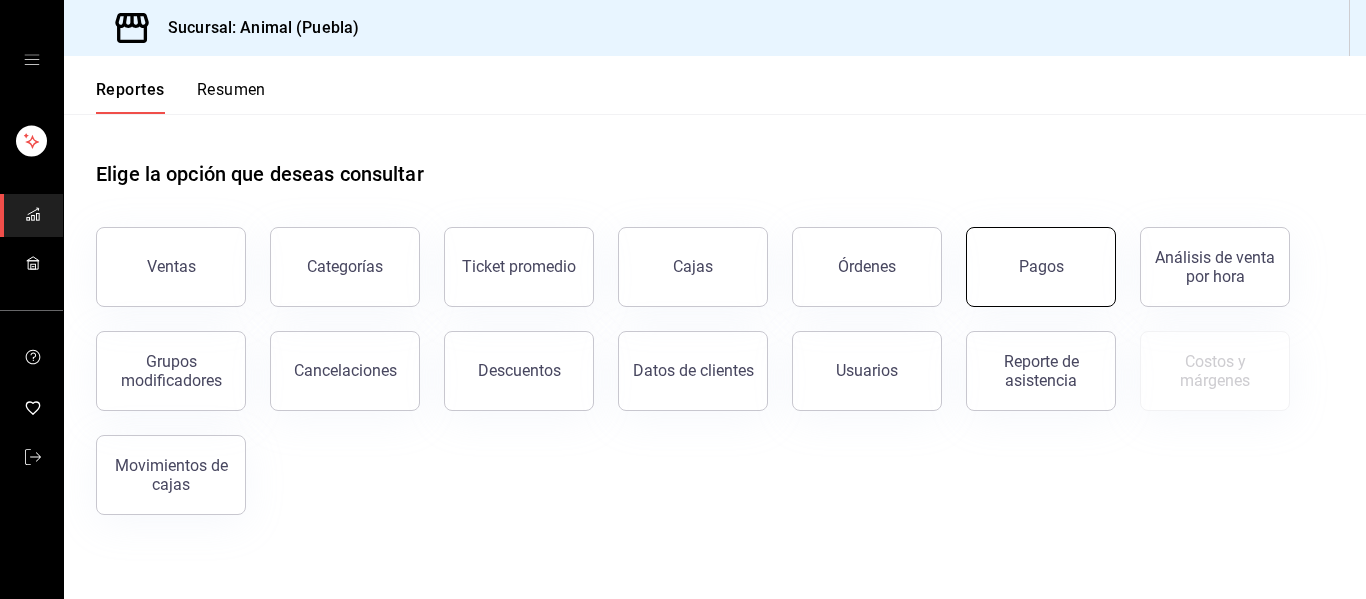 click on "Pagos" at bounding box center (1041, 267) 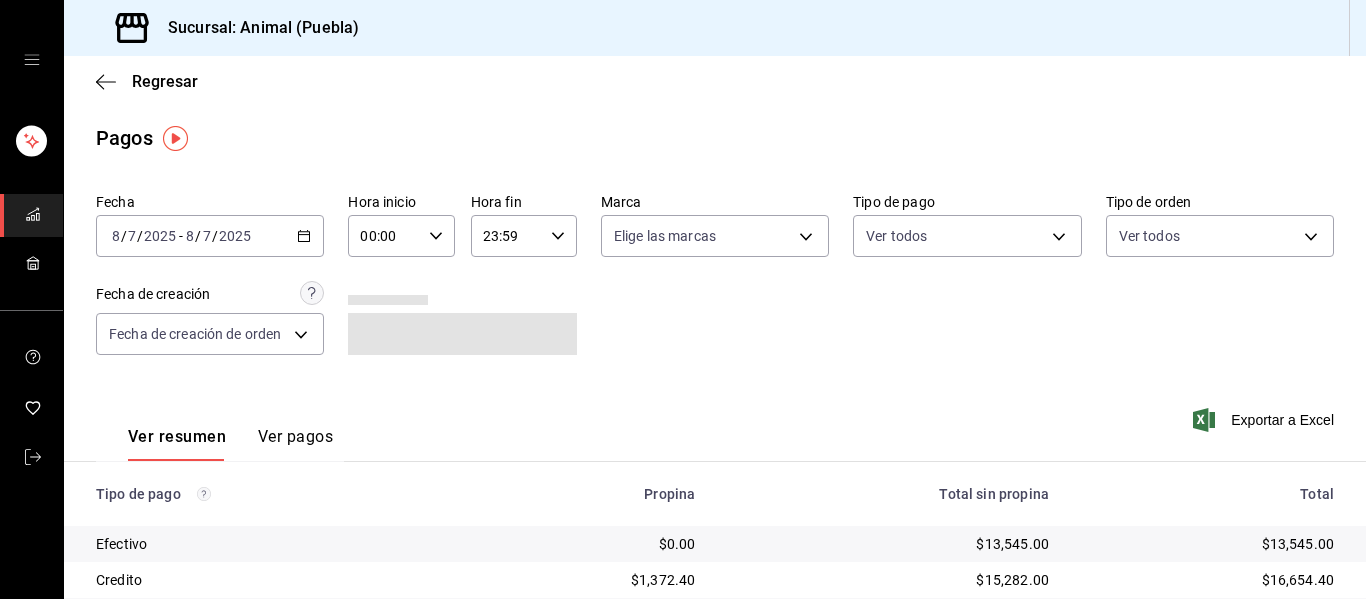 click 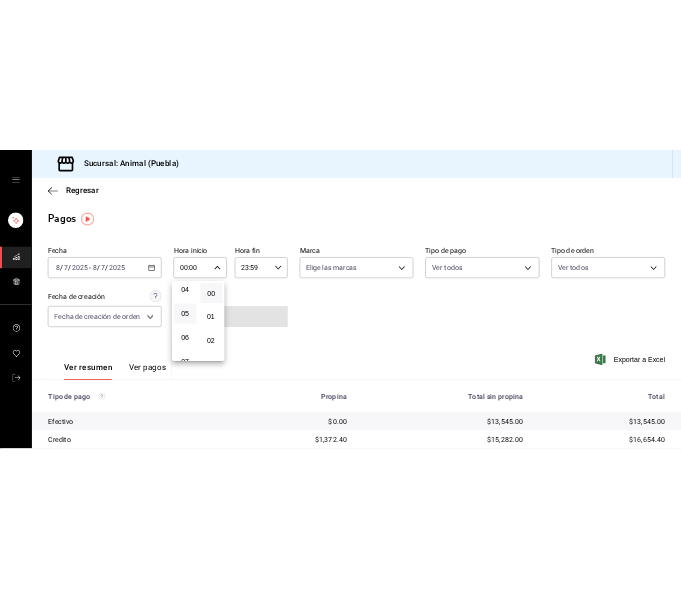 scroll, scrollTop: 200, scrollLeft: 0, axis: vertical 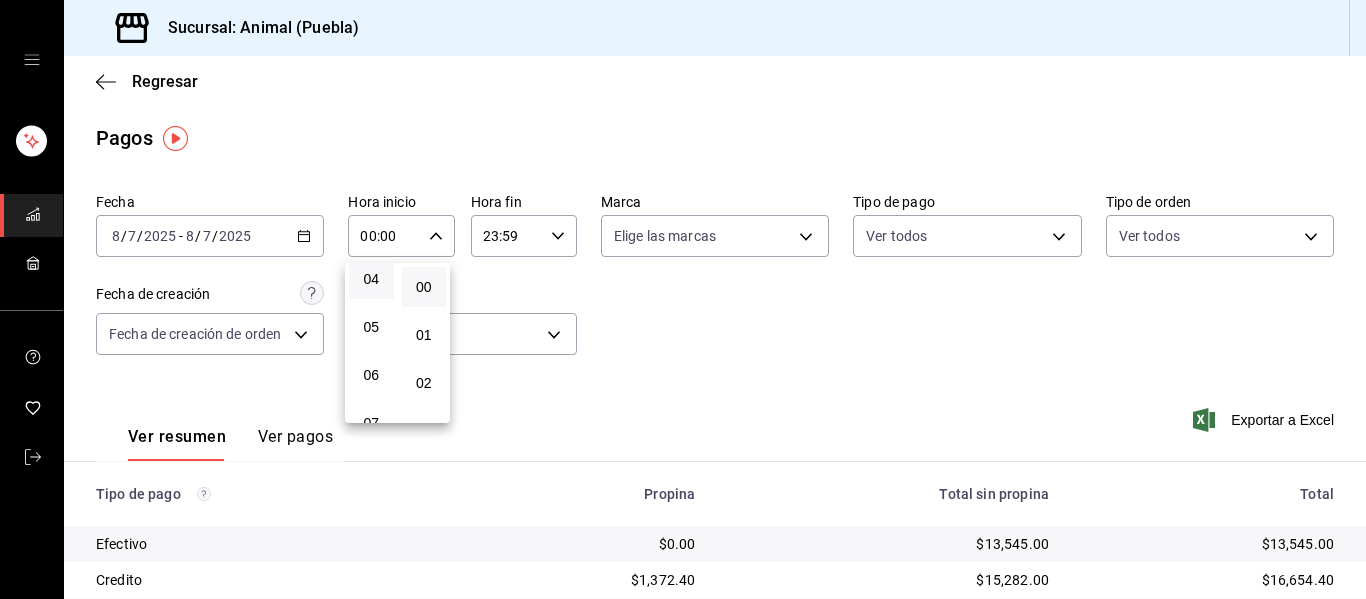 click on "04" at bounding box center (371, 279) 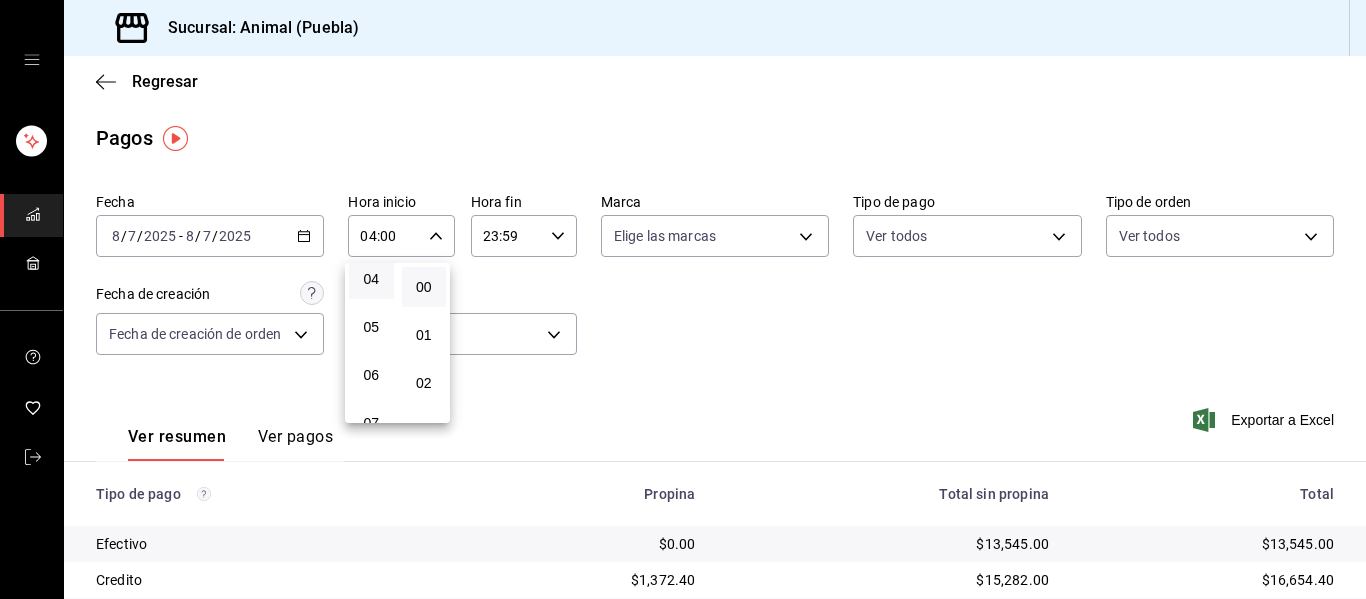click at bounding box center (683, 299) 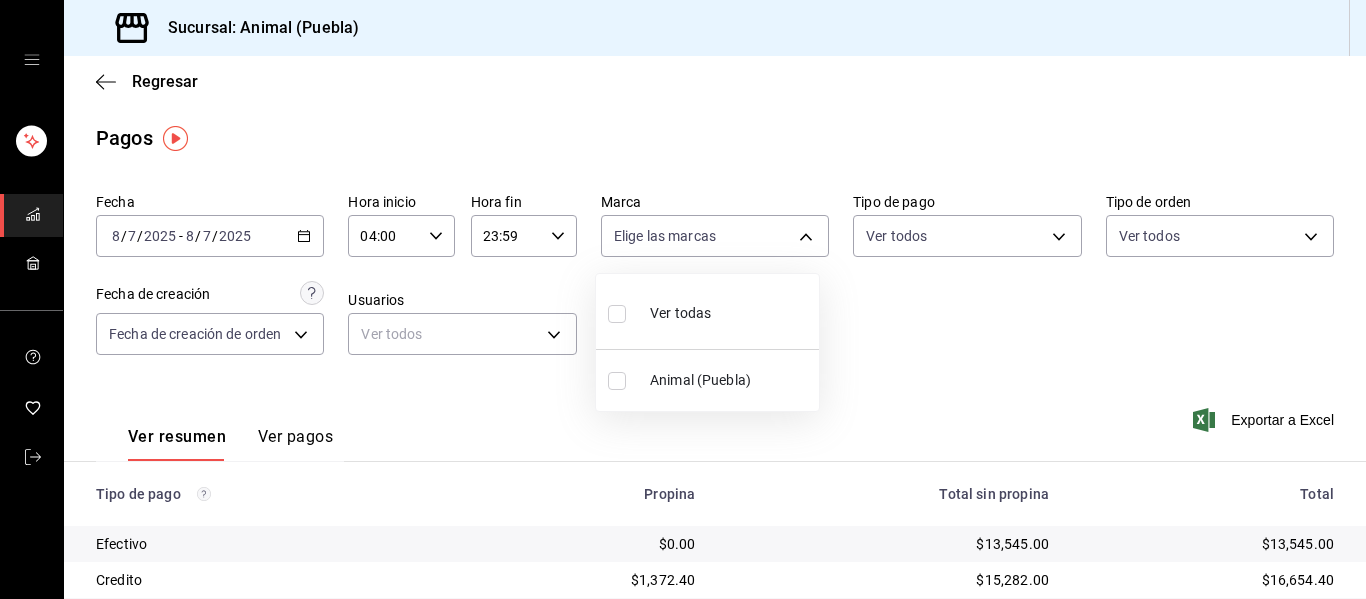 click on "Sucursal: Animal (Puebla) Regresar Pagos Fecha 2025-08-07 8 / 7 / 2025 - 2025-08-07 8 / 7 / 2025 Hora inicio 04:00 Hora inicio Hora fin 23:59 Hora fin Marca Elige las marcas Tipo de pago Ver todos Tipo de orden Ver todos Fecha de creación   Fecha de creación de orden ORDER Usuarios Ver todos null Ver resumen Ver pagos Exportar a Excel Tipo de pago   Propina Total sin propina Total Efectivo $0.00 $13,545.00 $13,545.00 Credito $1,372.40 $15,282.00 $16,654.40 AMEX $0.00 $0.00 $0.00 Transferencia $0.00 $0.00 $0.00 CxC Empleados $0.00 $0.00 $0.00 CxC Clientes $0.00 $0.00 $0.00 Debito $1,322.30 $8,714.00 $10,036.30 USD $0.00 $0.00 $0.00 Total $2,694.70 $37,541.00 $40,235.70 GANA 1 MES GRATIS EN TU SUSCRIPCIÓN AQUÍ ¿Recuerdas cómo empezó tu restaurante?
Hoy puedes ayudar a un colega a tener el mismo cambio que tú viviste.
Recomienda Parrot directamente desde tu Portal Administrador.
Es fácil y rápido.
🎁 Por cada restaurante que se una, ganas 1 mes gratis. Ver video tutorial Ir a video (81) 2046 6363" at bounding box center (683, 299) 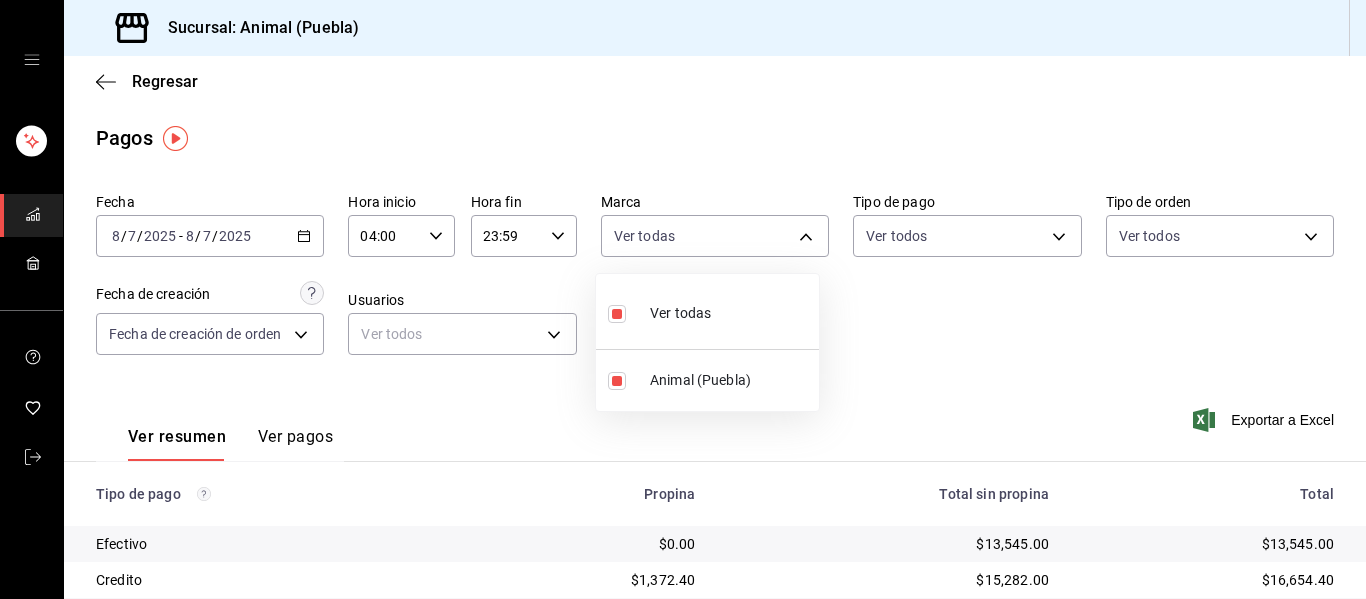 click at bounding box center (683, 299) 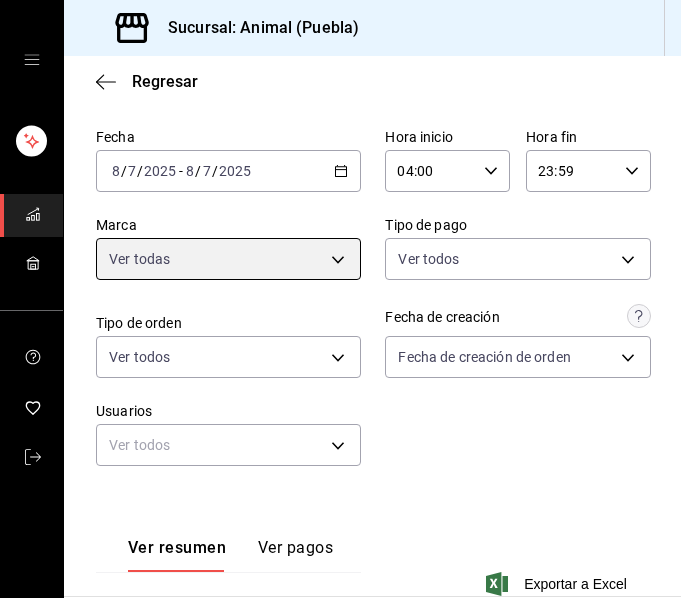 scroll, scrollTop: 100, scrollLeft: 0, axis: vertical 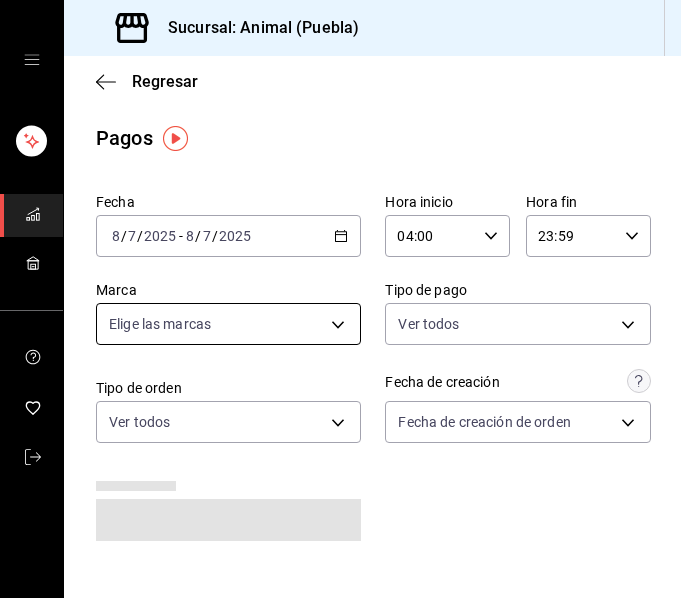 click on "Sucursal: Animal ([CITY]) Regresar Pagos Fecha [DATE] [DATE] - [DATE] [DATE] Hora inicio [TIME] Hora inicio Hora fin [TIME] Hora fin Marca Elige las marcas Tipo de pago Ver todos Tipo de orden Ver todos Fecha de creación   Fecha de creación de orden ORDER Ver resumen Ver pagos Exportar a Excel Tipo de pago   Propina Total sin propina Total Efectivo $0.00 $29,360.00 $29,360.00 Credito $1,372.40 $15,282.00 $16,654.40 AMEX $0.00 $0.00 $0.00 Transferencia $0.00 $0.00 $0.00 CxC Empleados $0.00 $0.00 $0.00 CxC Clientes $0.00 $0.00 $0.00 Debito $1,322.30 $8,714.00 $10,036.30 USD $0.00 $0.00 $0.00 Total $2,694.70 $53,356.00 $56,050.70 GANA 1 MES GRATIS EN TU SUSCRIPCIÓN AQUÍ ¿Recuerdas cómo empezó tu restaurante?
Hoy puedes ayudar a un colega a tener el mismo cambio que tú viviste.
Recomienda Parrot directamente desde tu Portal Administrador.
Es fácil y rápido.
🎁 Por cada restaurante que se una, ganas 1 mes gratis. Ver video tutorial Ir a video Visitar centro de ayuda ([PHONE])" at bounding box center (340, 299) 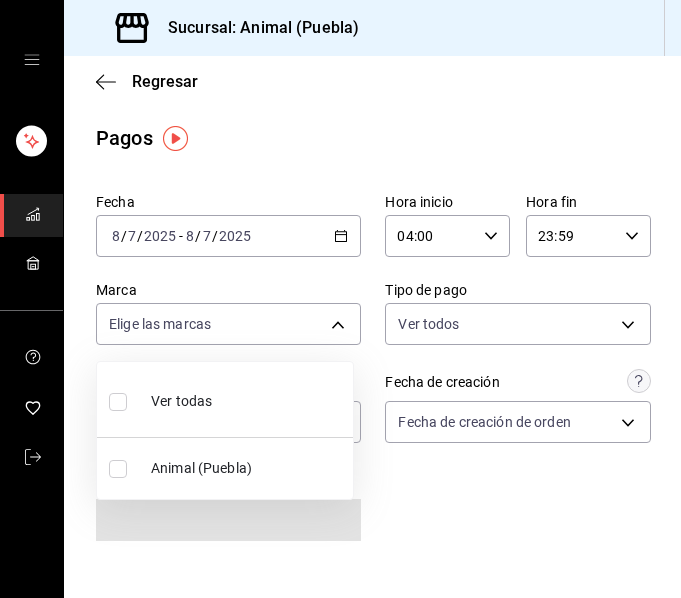 click on "Ver todas" at bounding box center [225, 399] 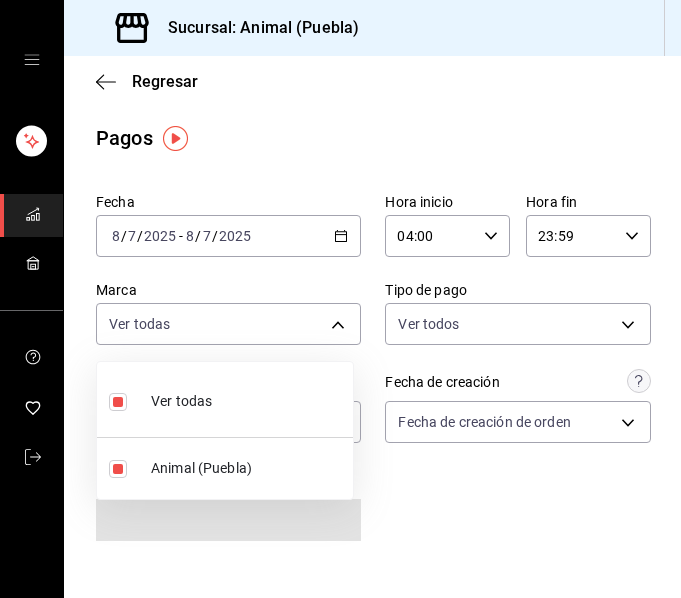 click at bounding box center [340, 299] 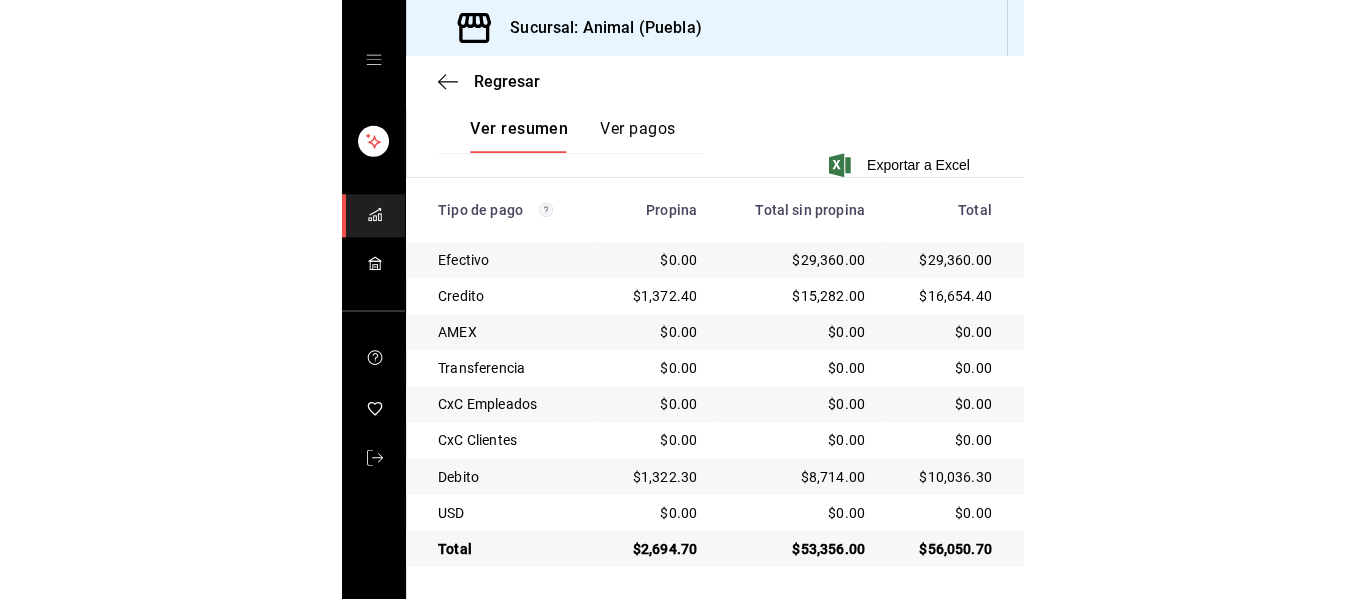 scroll, scrollTop: 485, scrollLeft: 0, axis: vertical 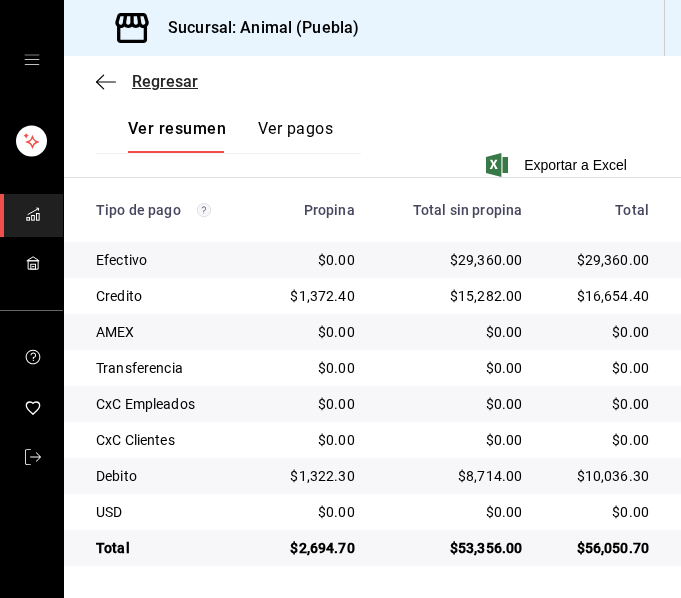 click 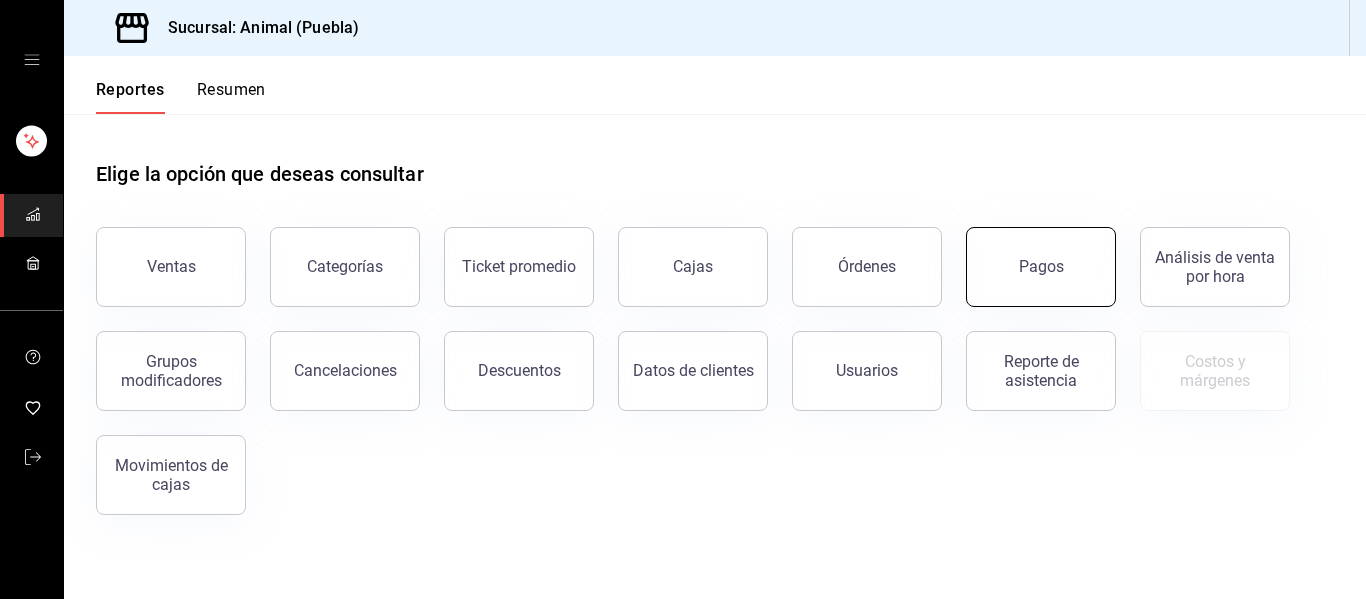 click on "Pagos" at bounding box center [1041, 267] 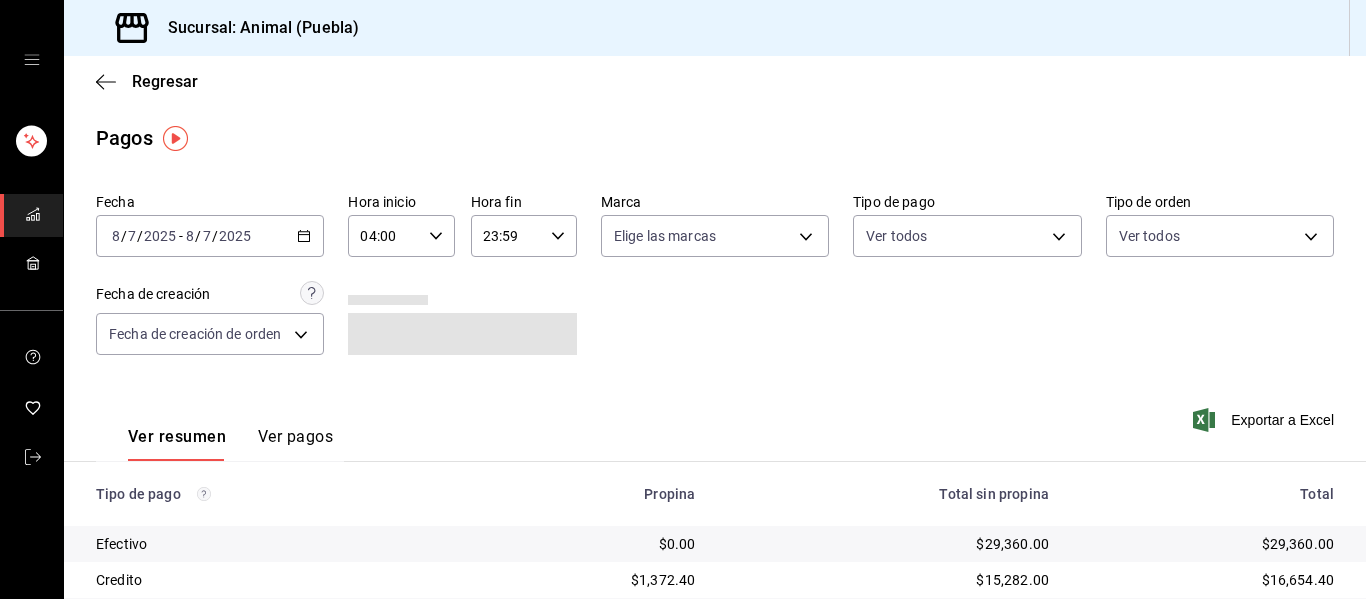 click 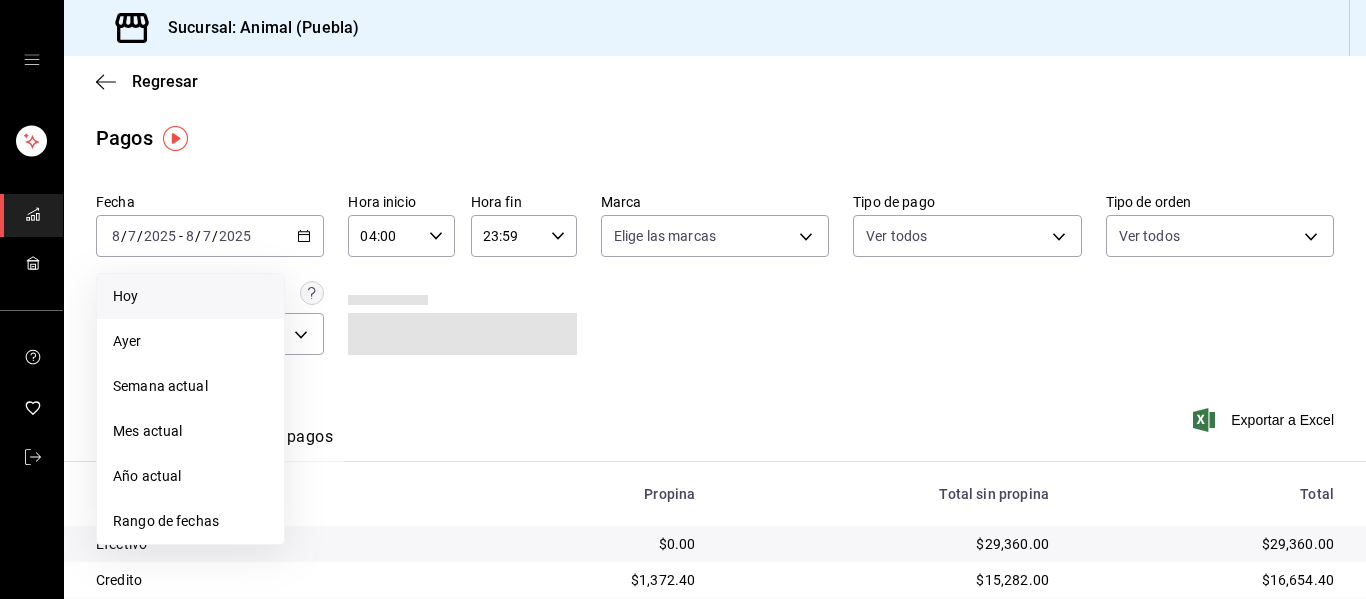 click on "Hoy" at bounding box center [190, 296] 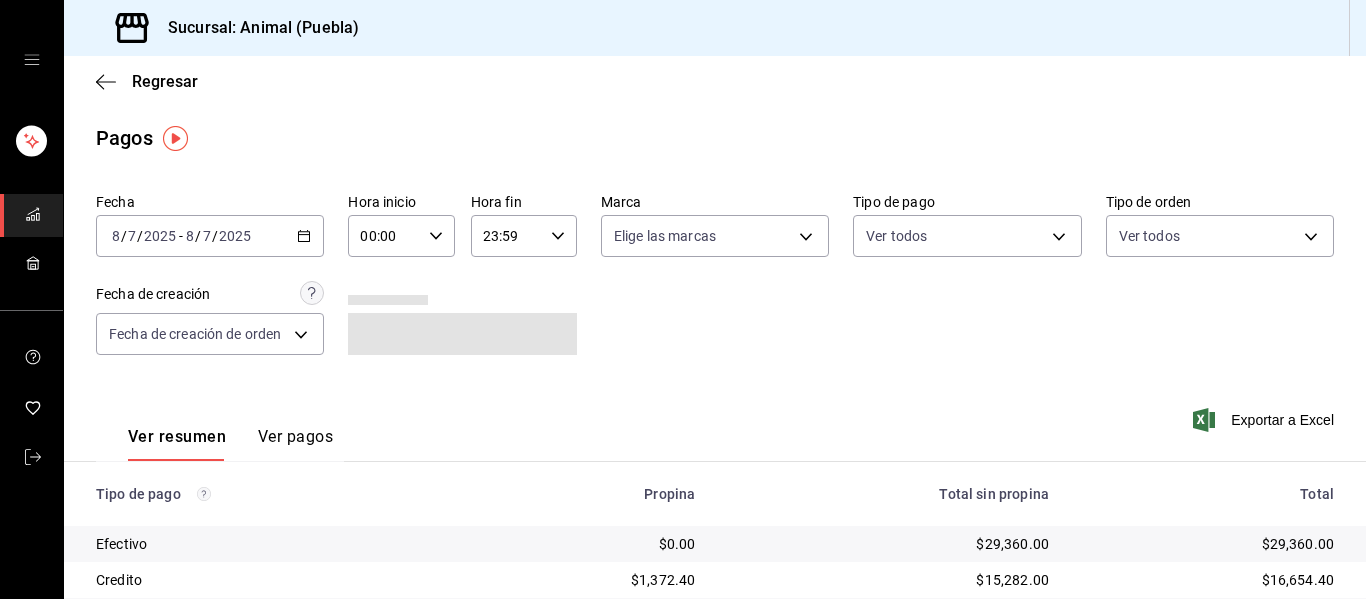click 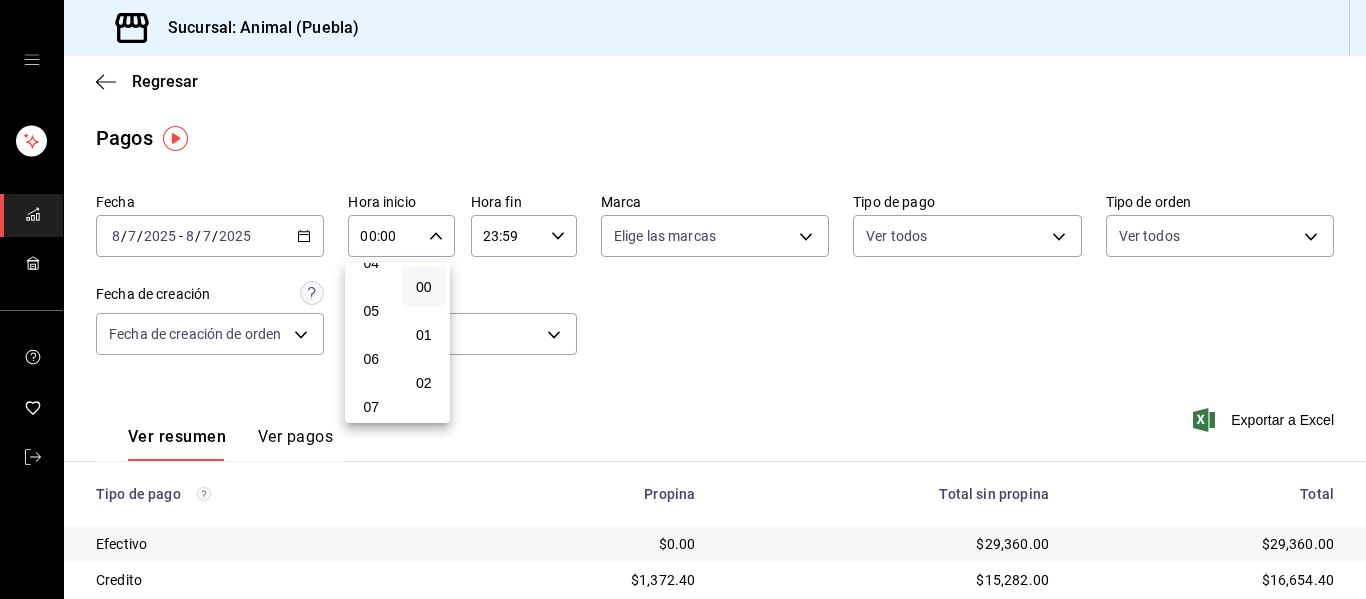 scroll, scrollTop: 200, scrollLeft: 0, axis: vertical 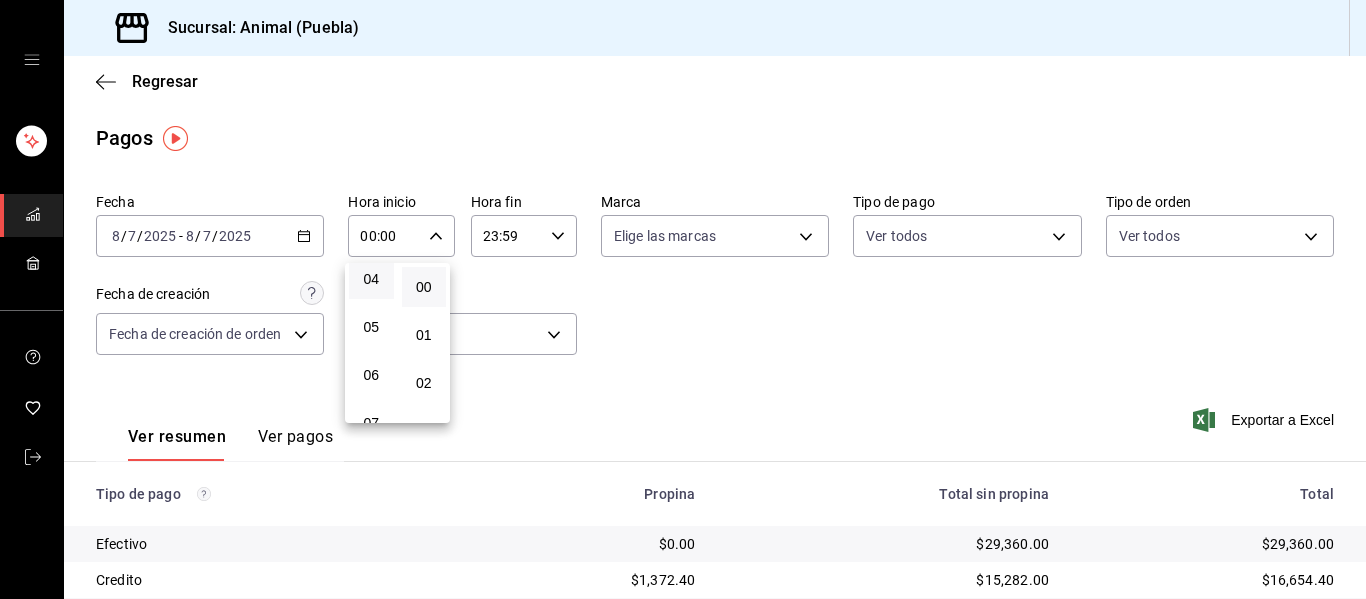 click on "04" at bounding box center [371, 279] 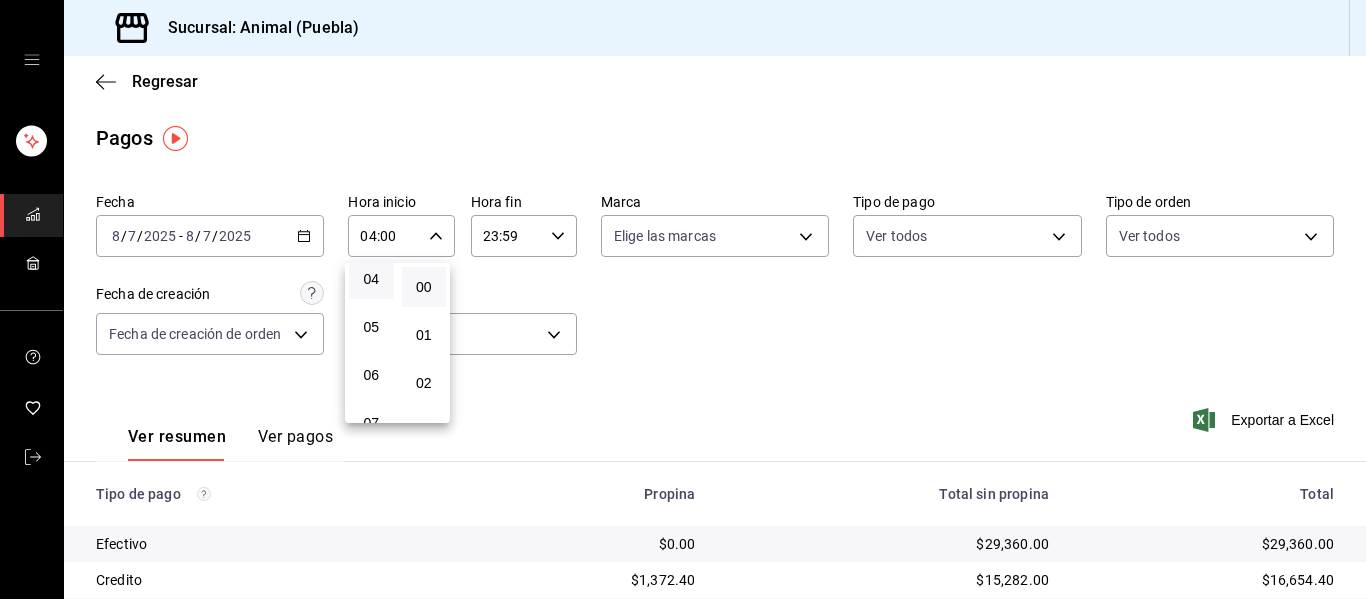 click at bounding box center [683, 299] 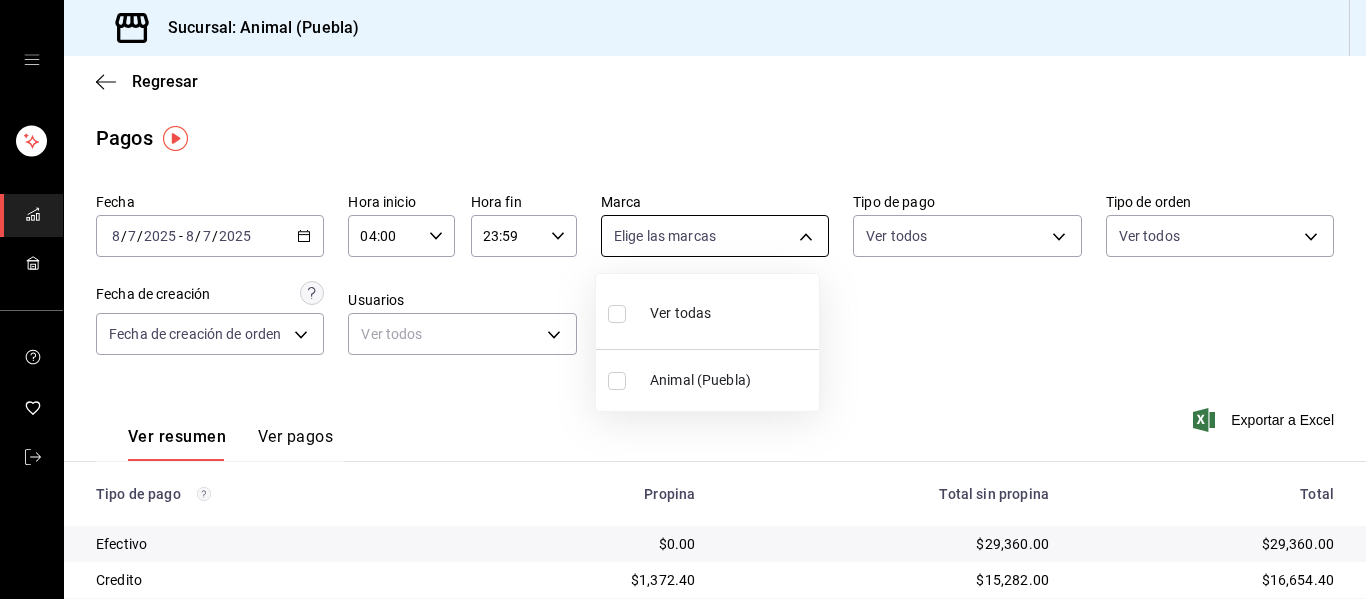 click on "Sucursal: Animal ([CITY]) Regresar Pagos Fecha [DATE] [DATE] - [DATE] [DATE] Hora inicio [TIME] Hora inicio Hora fin [TIME] Hora fin Marca Elige las marcas Tipo de pago Ver todos Tipo de orden Ver todos Fecha de creación   Fecha de creación de orden ORDER Usuarios Ver todos null Ver resumen Ver pagos Exportar a Excel Tipo de pago   Propina Total sin propina Total Efectivo $0.00 $29,360.00 $29,360.00 Credito $1,372.40 $15,282.00 $16,654.40 AMEX $0.00 $0.00 $0.00 Transferencia $0.00 $0.00 $0.00 CxC Empleados $0.00 $0.00 $0.00 CxC Clientes $0.00 $0.00 $0.00 Debito $1,322.30 $8,714.00 $10,036.30 USD $0.00 $0.00 $0.00 Total $2,694.70 $53,356.00 $56,050.70 GANA 1 MES GRATIS EN TU SUSCRIPCIÓN AQUÍ ¿Recuerdas cómo empezó tu restaurante?
Hoy puedes ayudar a un colega a tener el mismo cambio que tú viviste.
Recomienda Parrot directamente desde tu Portal Administrador.
Es fácil y rápido.
🎁 Por cada restaurante que se una, ganas 1 mes gratis. Ver video tutorial Ir a video ([PHONE])" at bounding box center [683, 299] 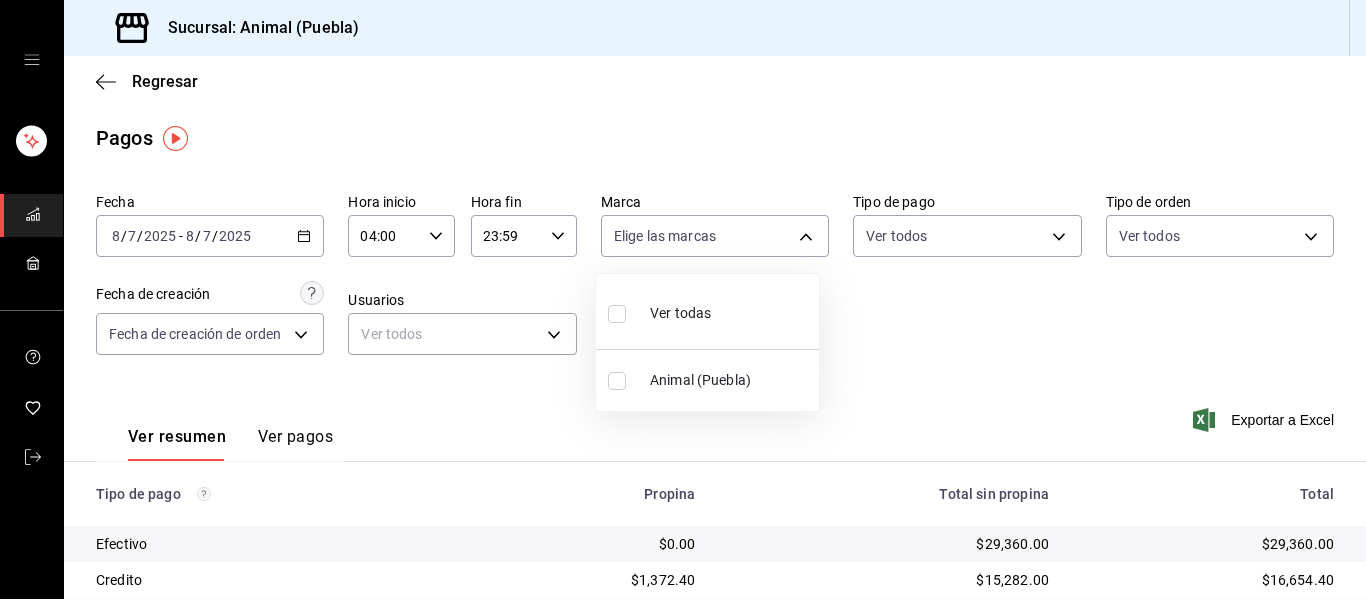 click on "Ver todas" at bounding box center (707, 311) 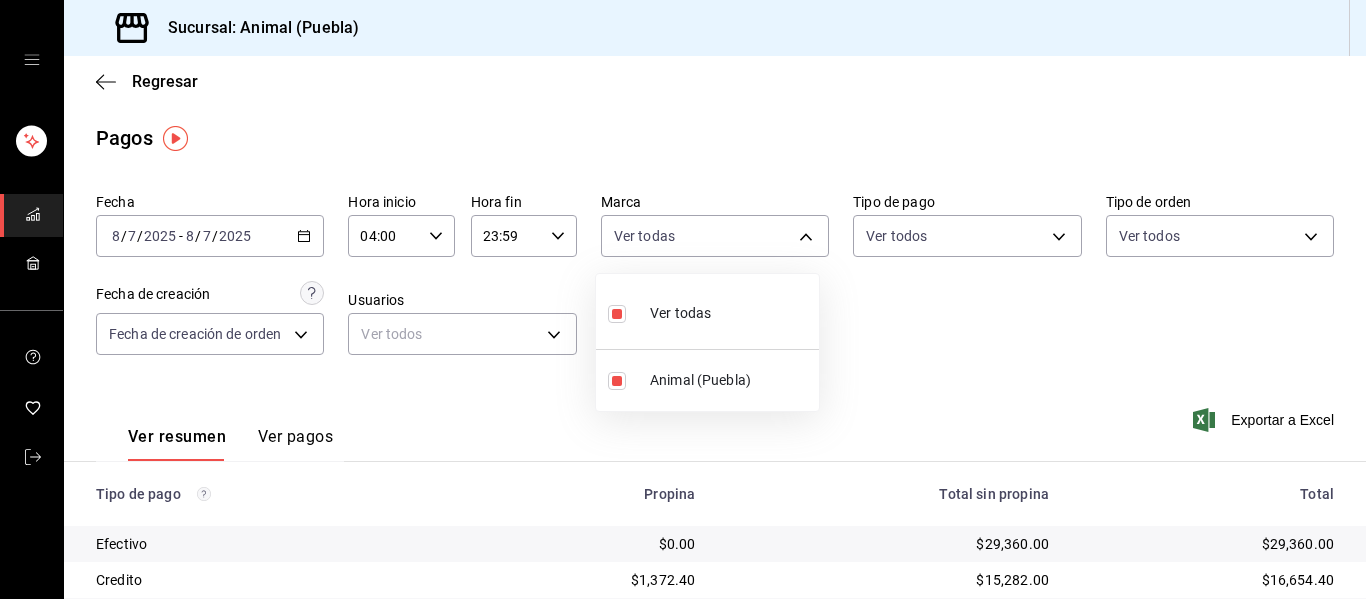 click at bounding box center (683, 299) 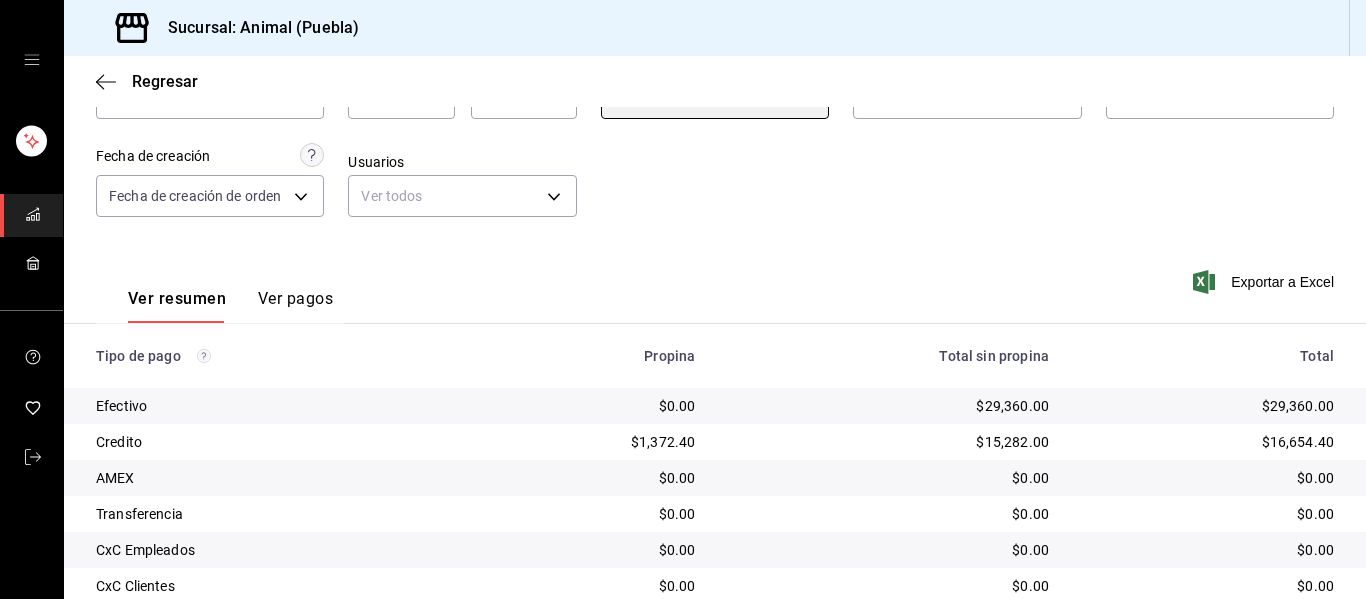 scroll, scrollTop: 284, scrollLeft: 0, axis: vertical 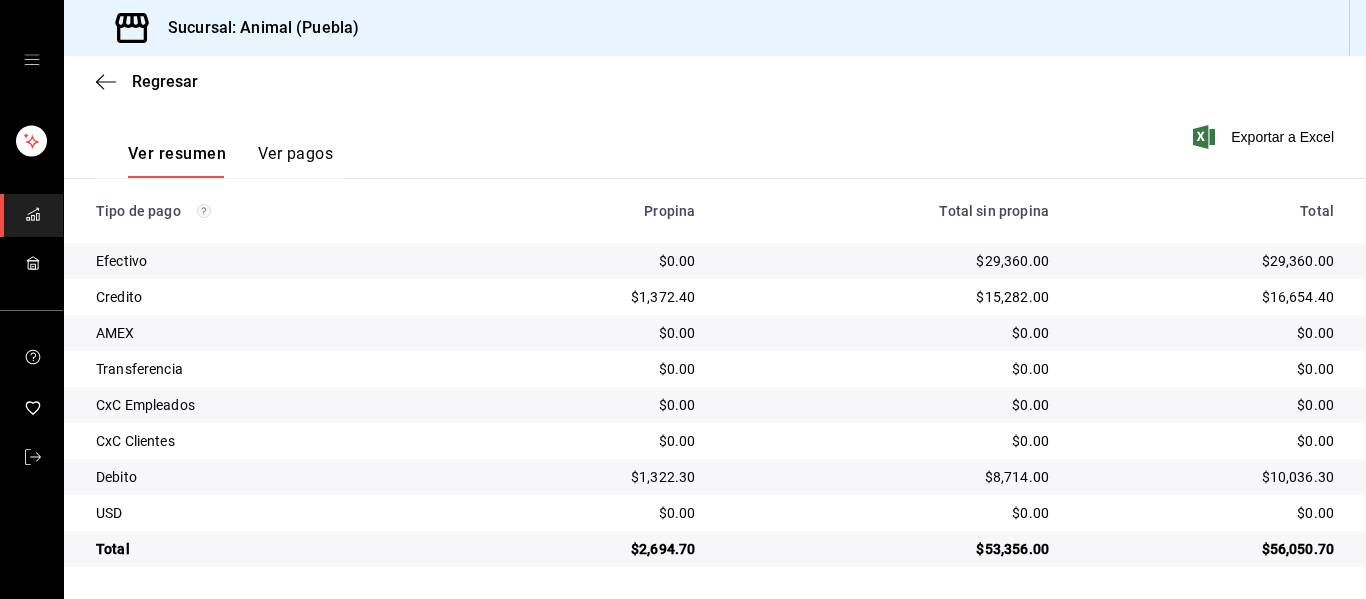 click on "Ver resumen Ver pagos Exportar a Excel" at bounding box center [715, 149] 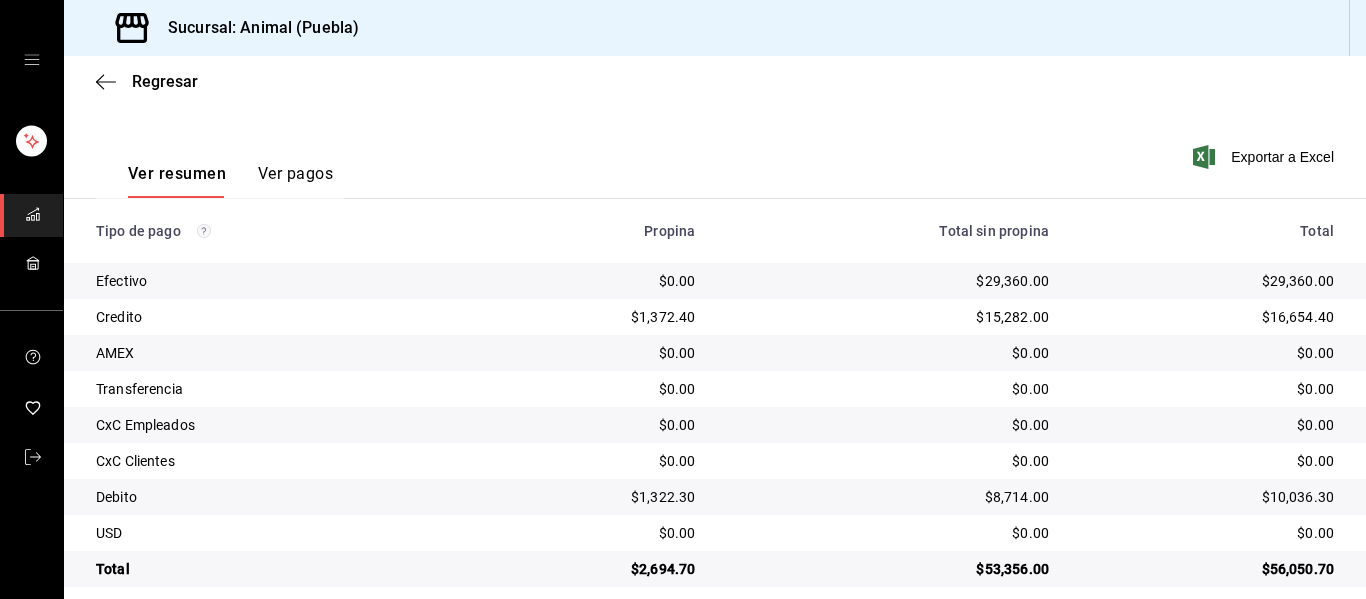 scroll, scrollTop: 284, scrollLeft: 0, axis: vertical 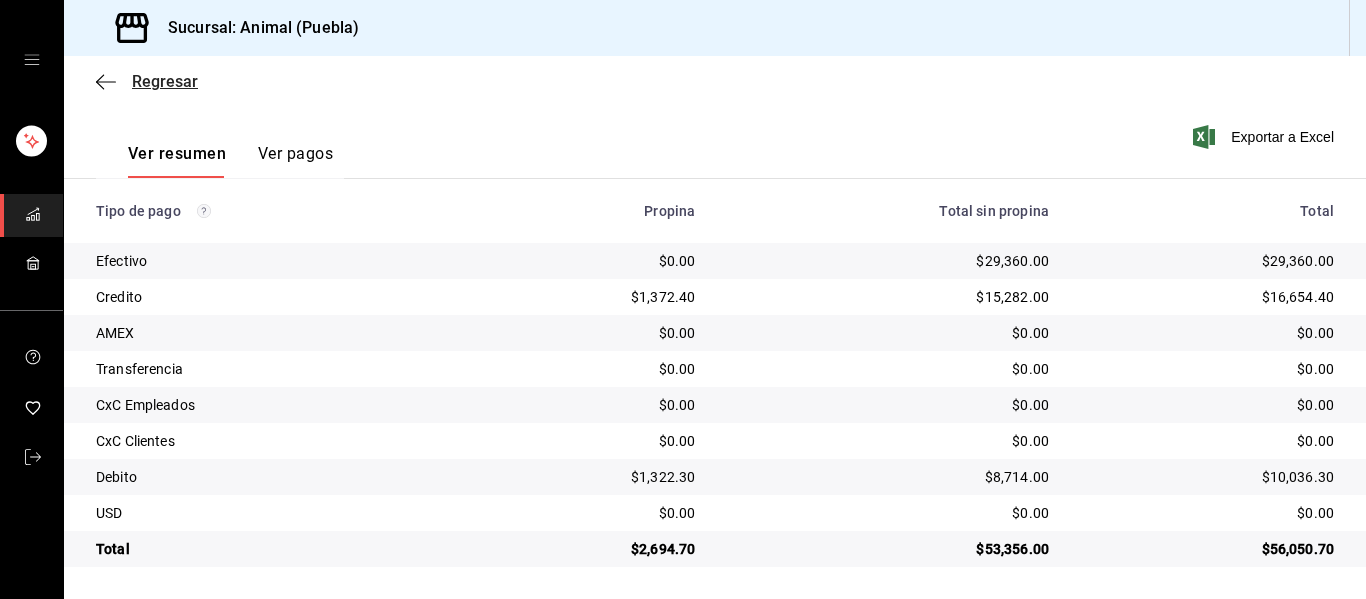 click on "Regresar" at bounding box center (147, 81) 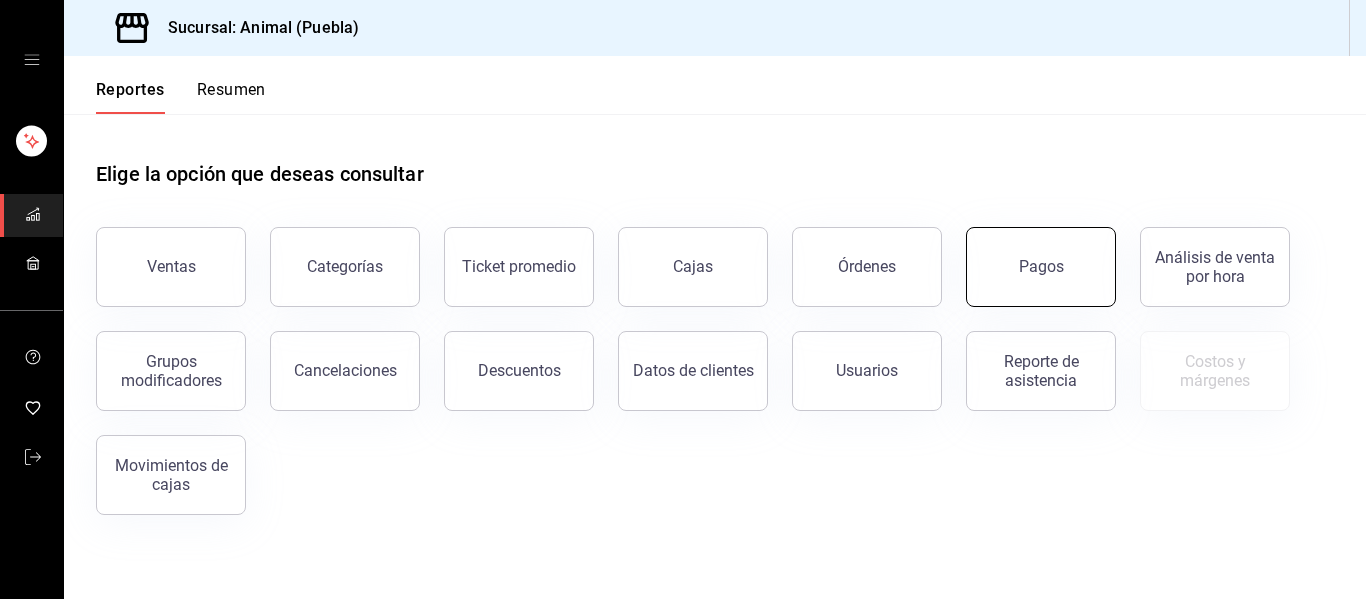 click on "Pagos" at bounding box center [1041, 267] 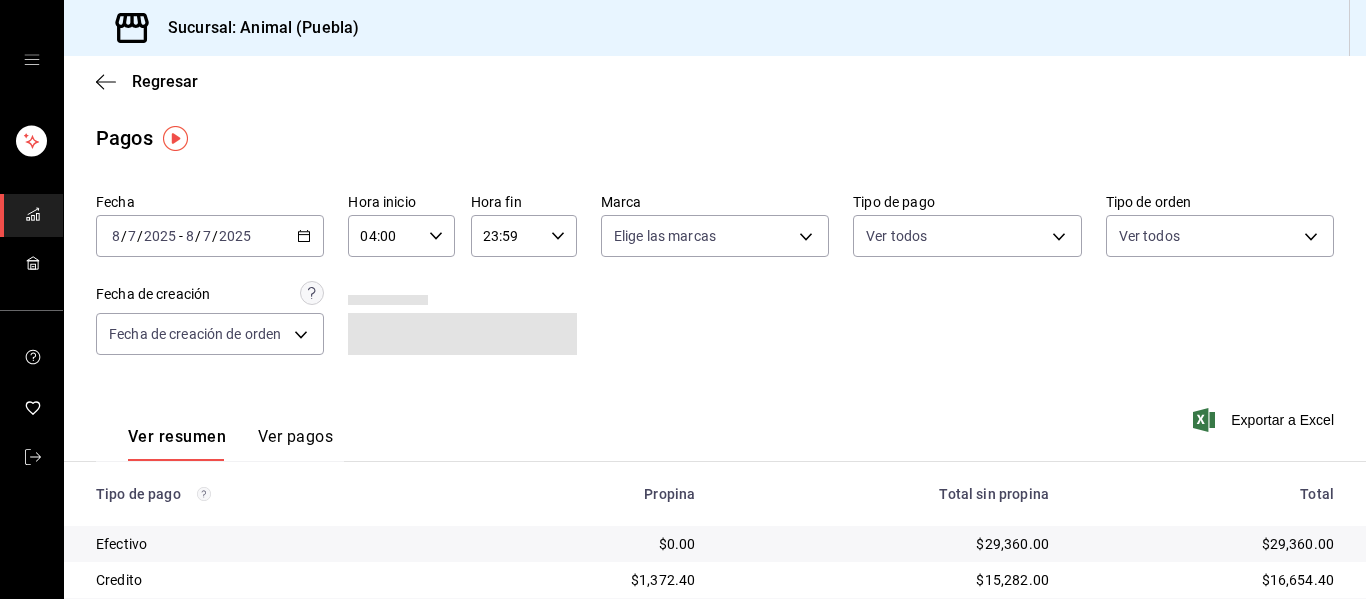click 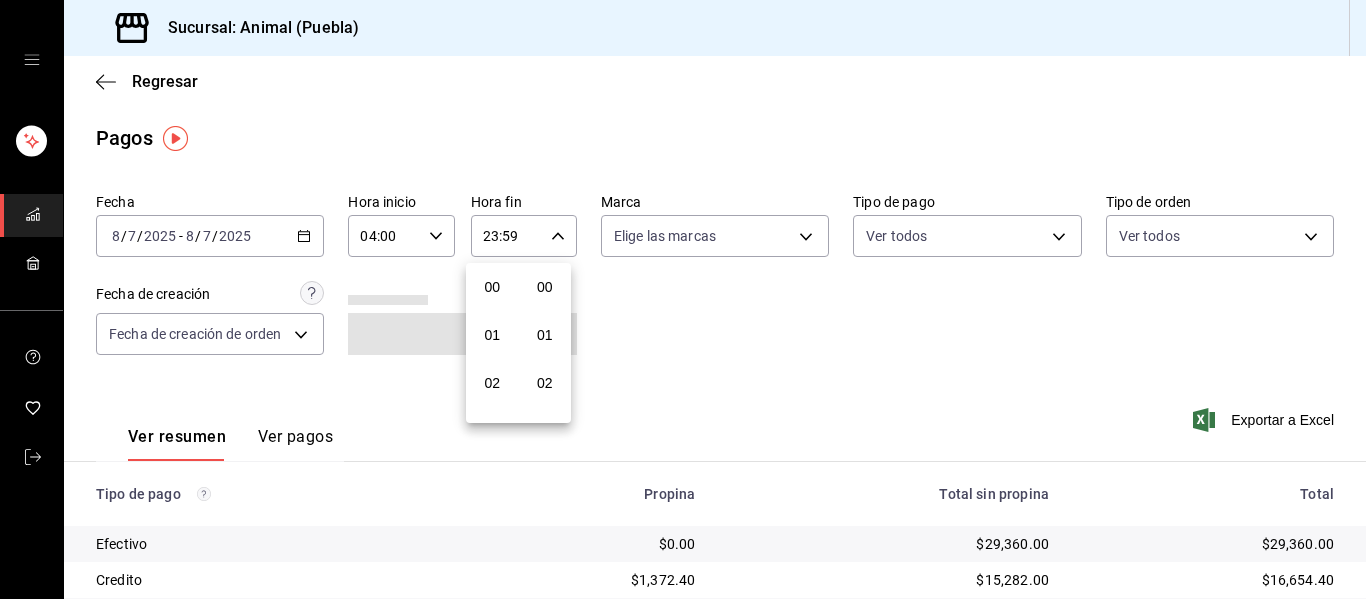 scroll, scrollTop: 992, scrollLeft: 0, axis: vertical 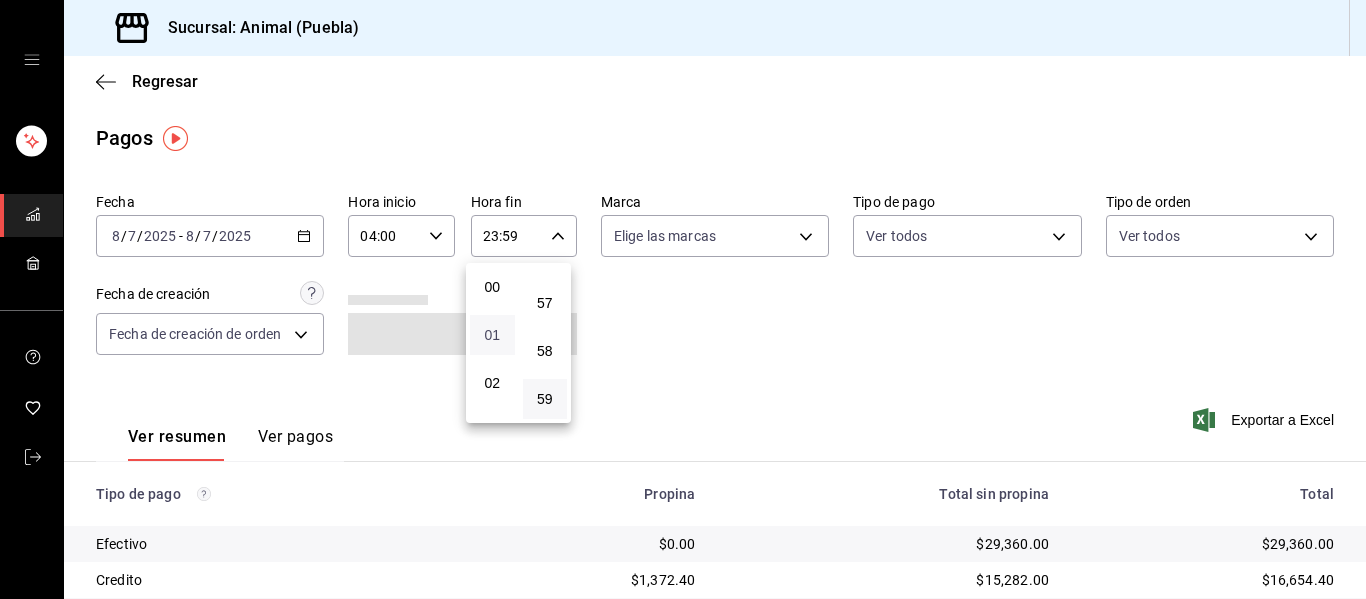 click on "01" at bounding box center [492, 335] 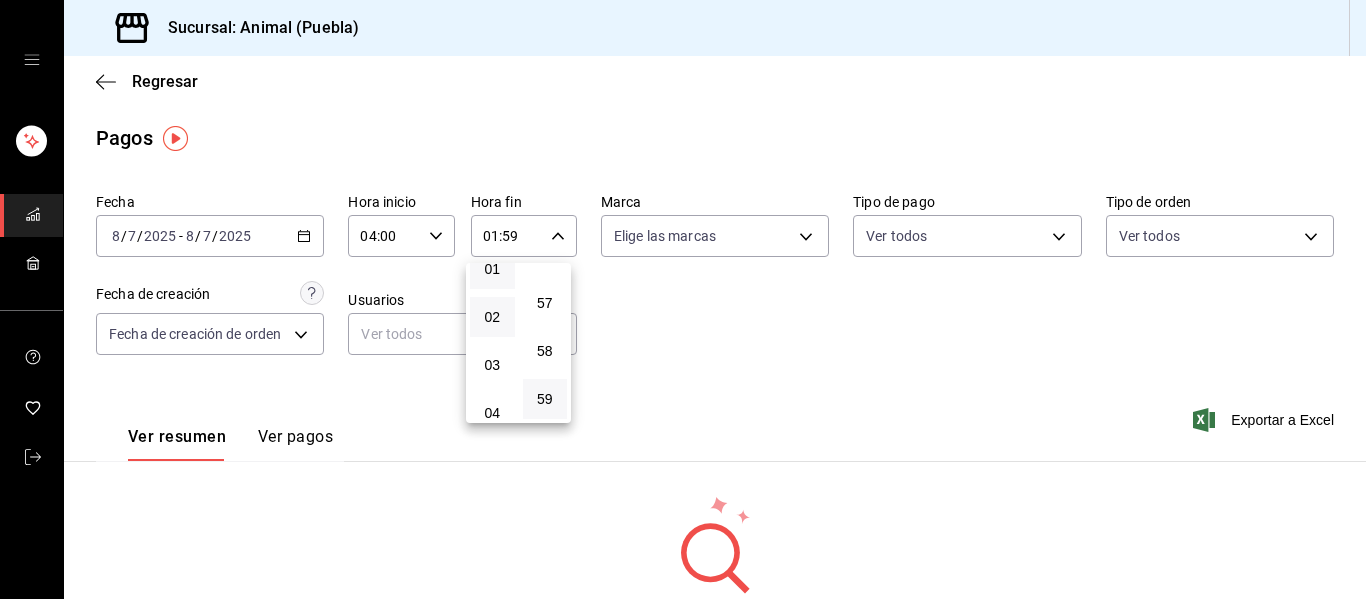 scroll, scrollTop: 100, scrollLeft: 0, axis: vertical 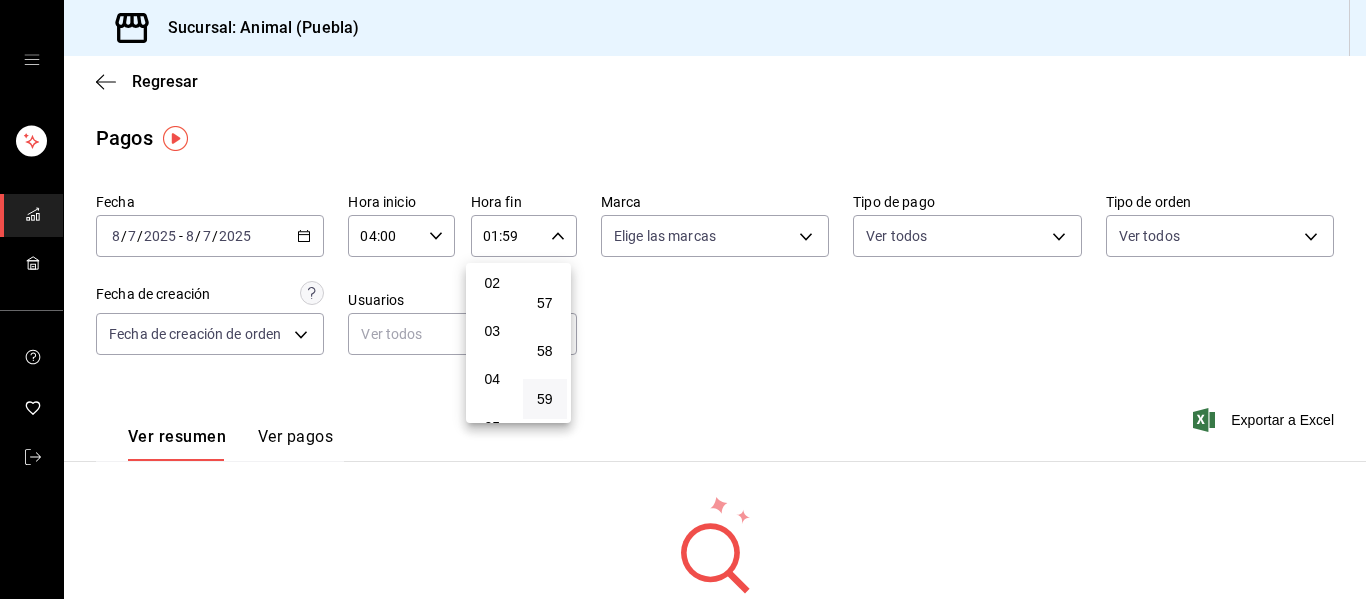 click at bounding box center [683, 299] 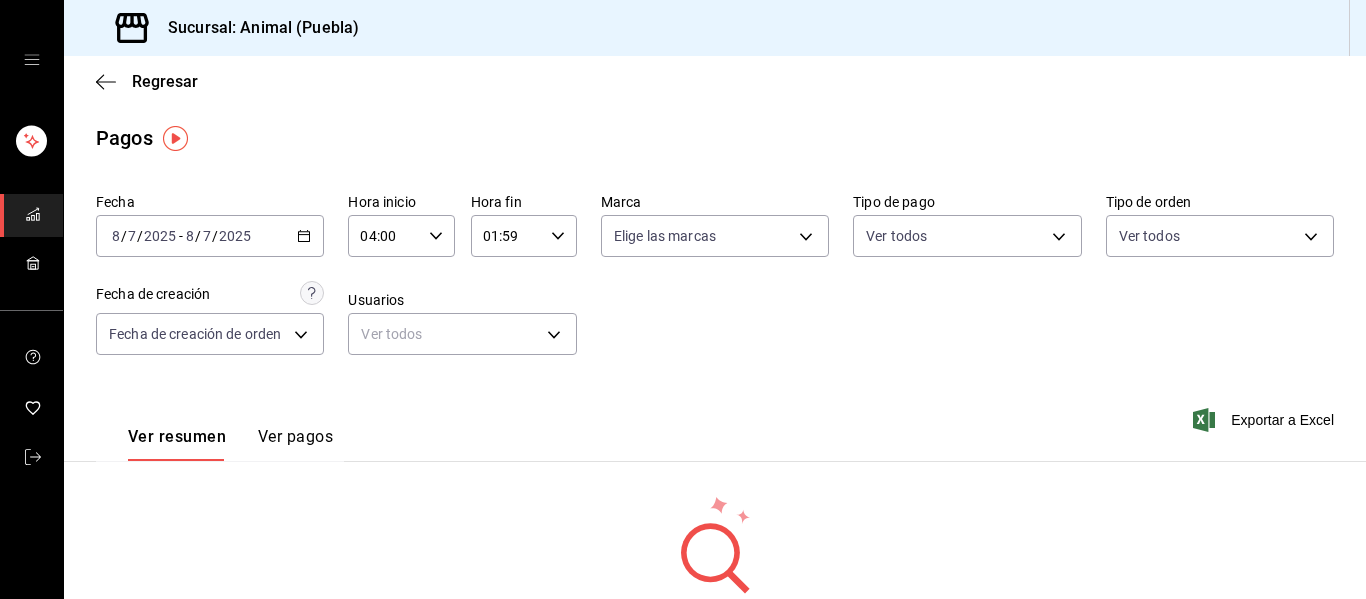 click on "01:59" at bounding box center [507, 236] 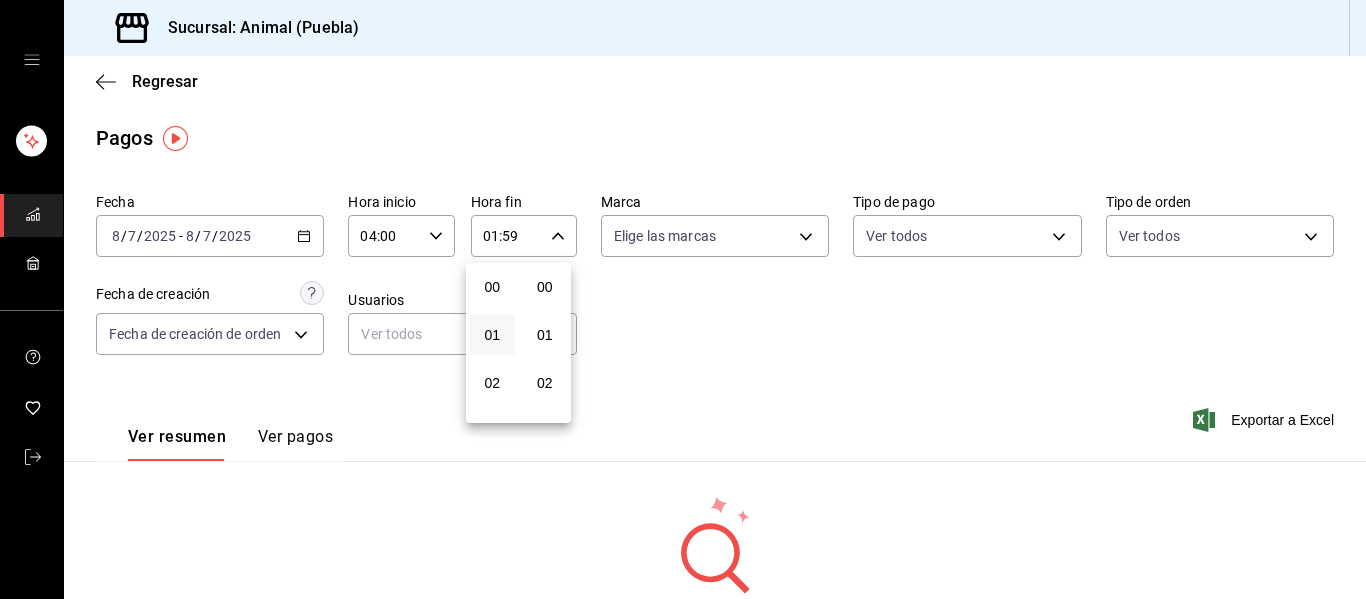 scroll, scrollTop: 48, scrollLeft: 0, axis: vertical 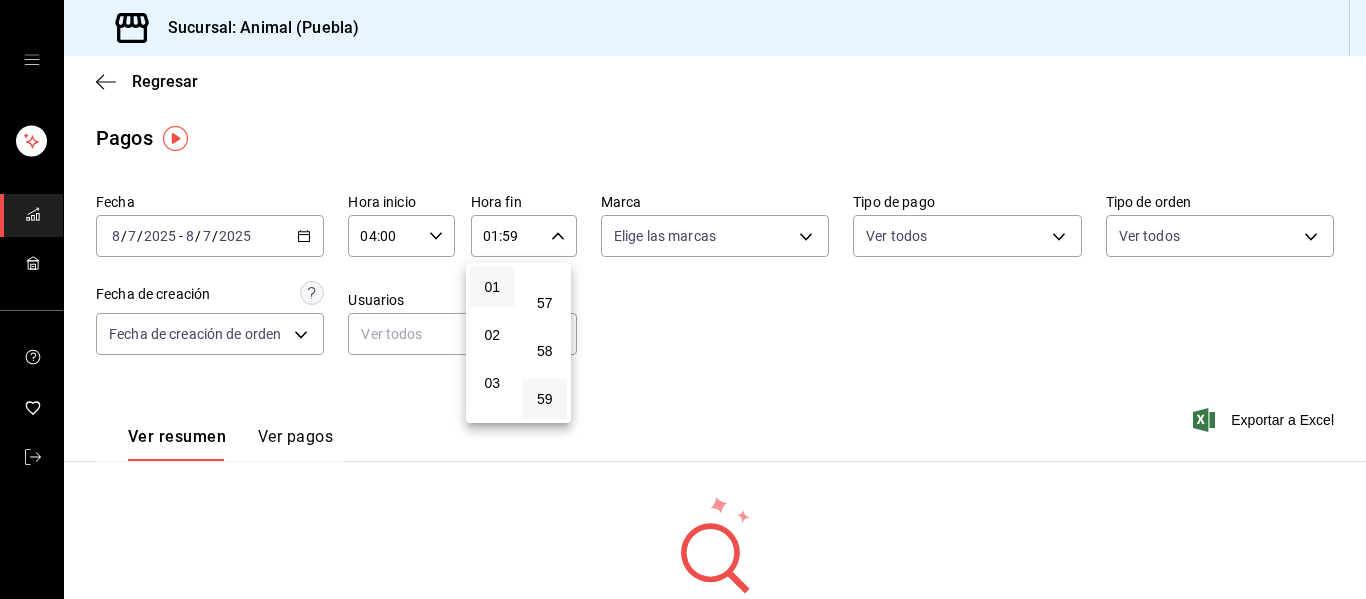 click at bounding box center (683, 299) 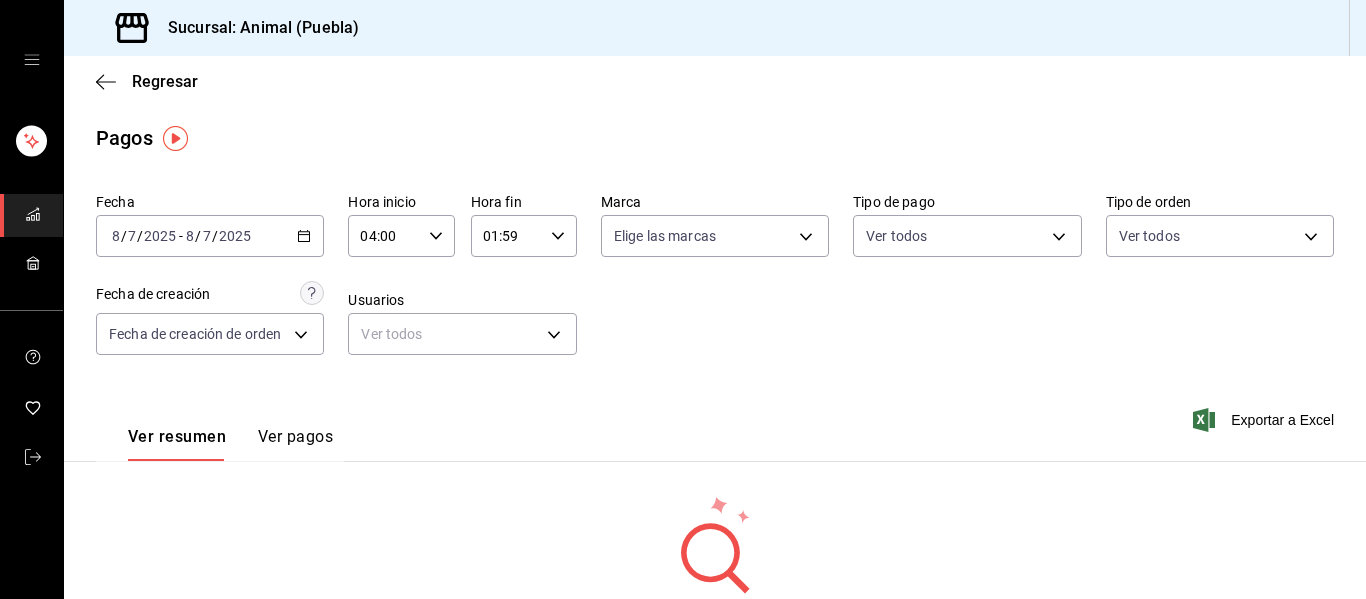 click 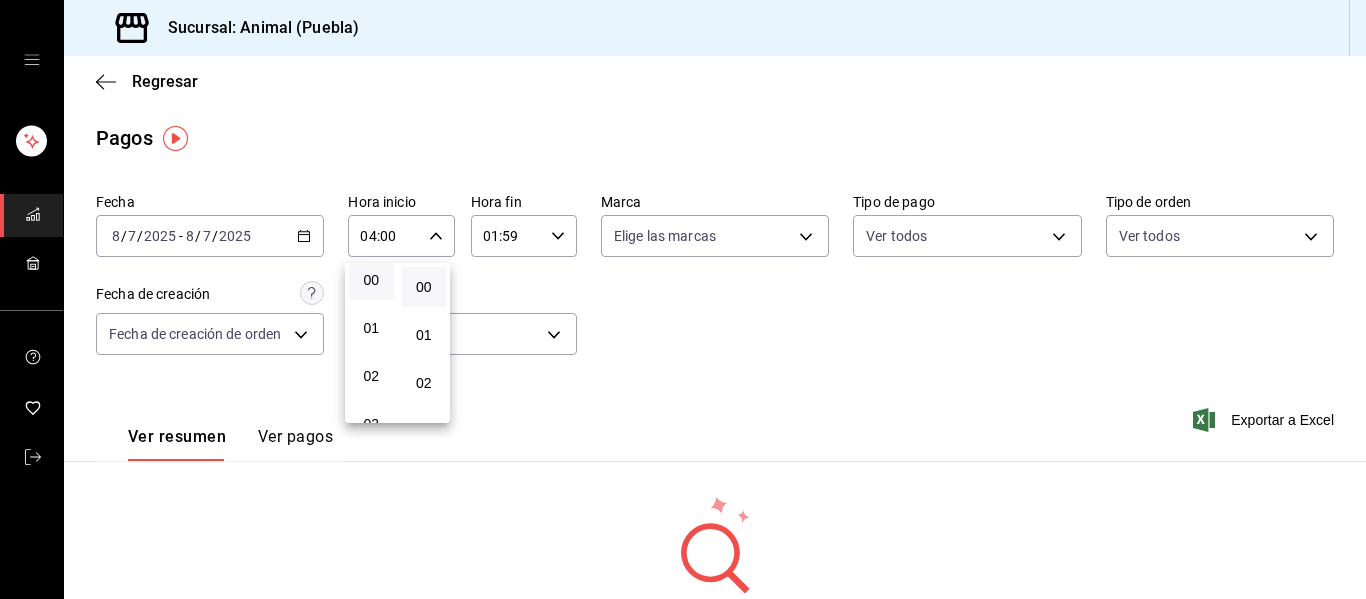 scroll, scrollTop: 0, scrollLeft: 0, axis: both 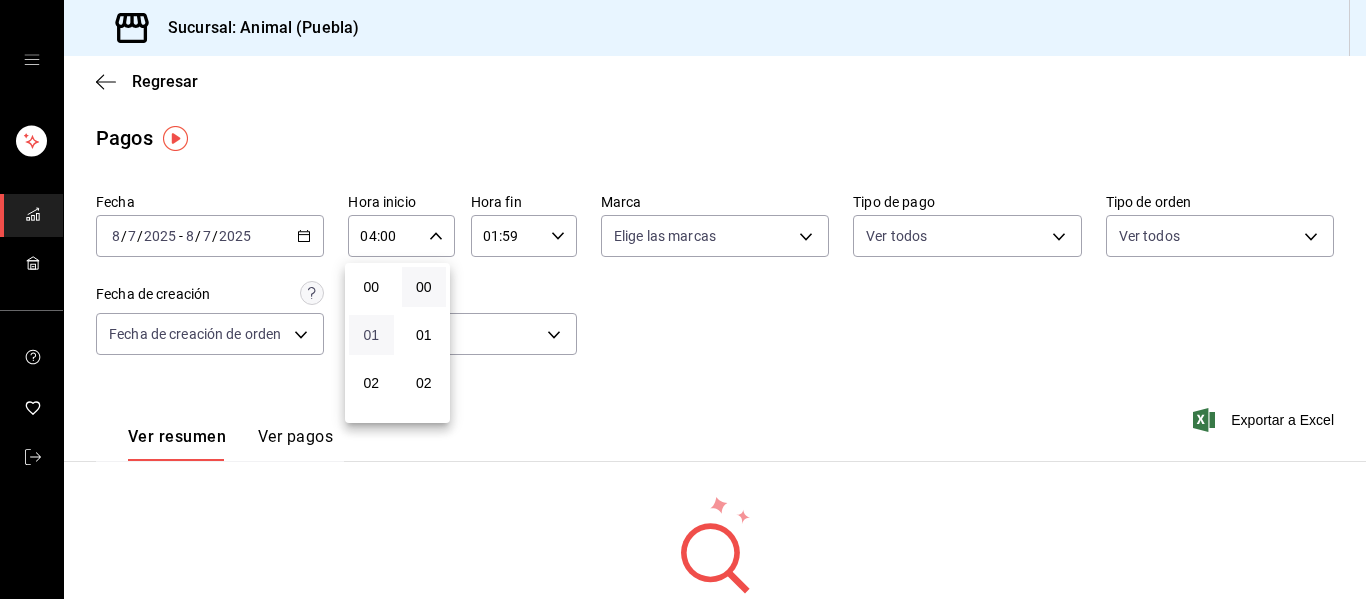 click on "01" at bounding box center [371, 335] 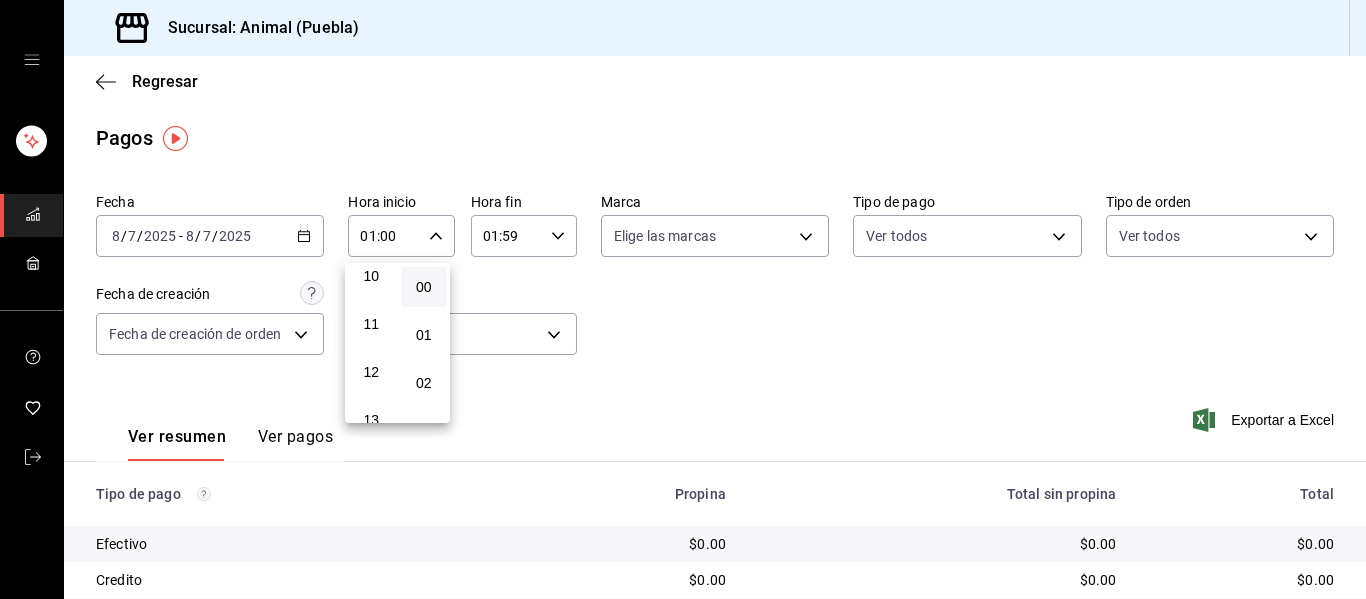 scroll, scrollTop: 600, scrollLeft: 0, axis: vertical 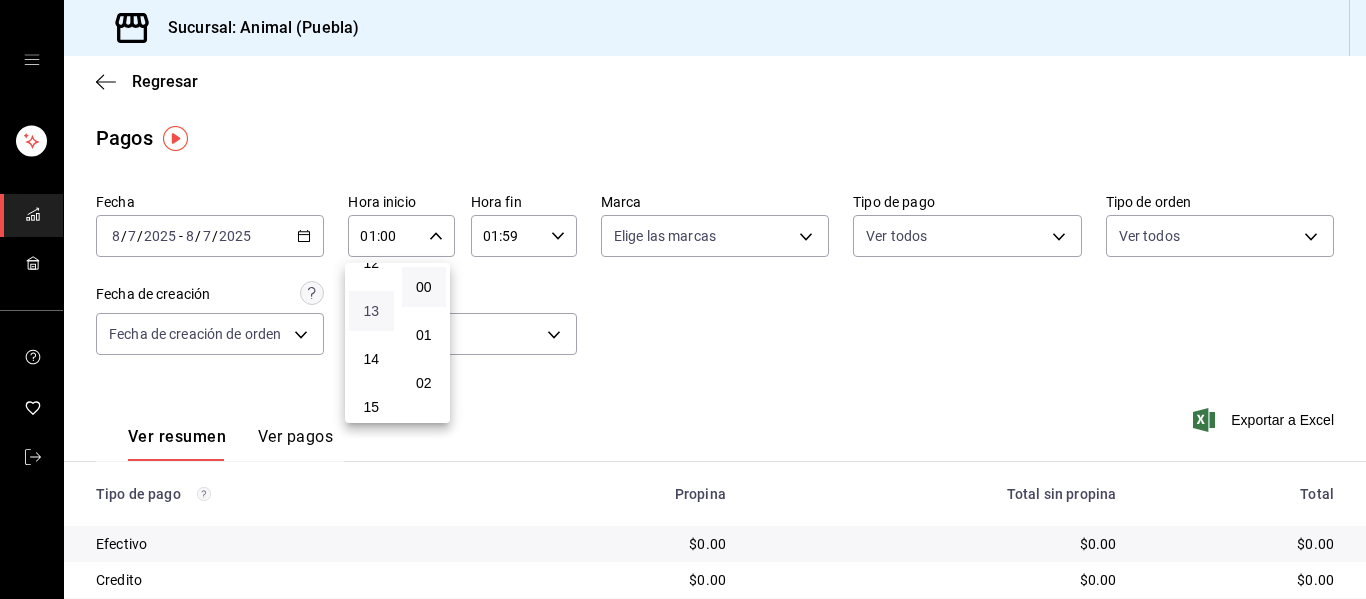 click on "13" at bounding box center (371, 311) 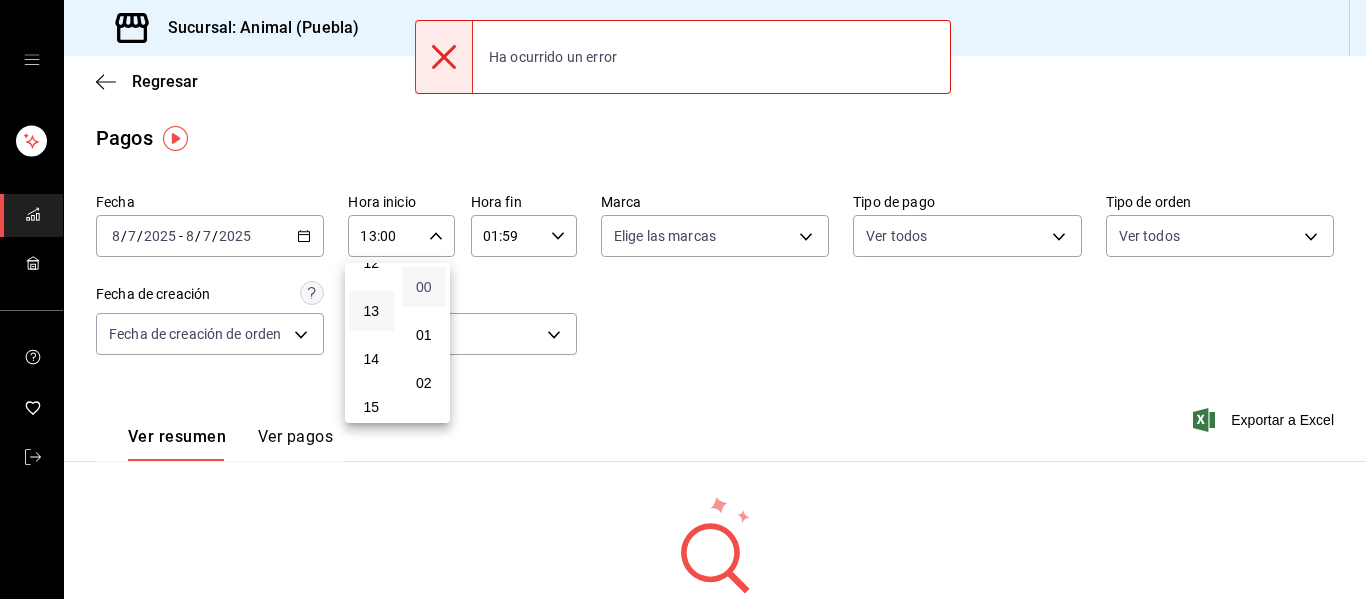 click on "00" at bounding box center [424, 287] 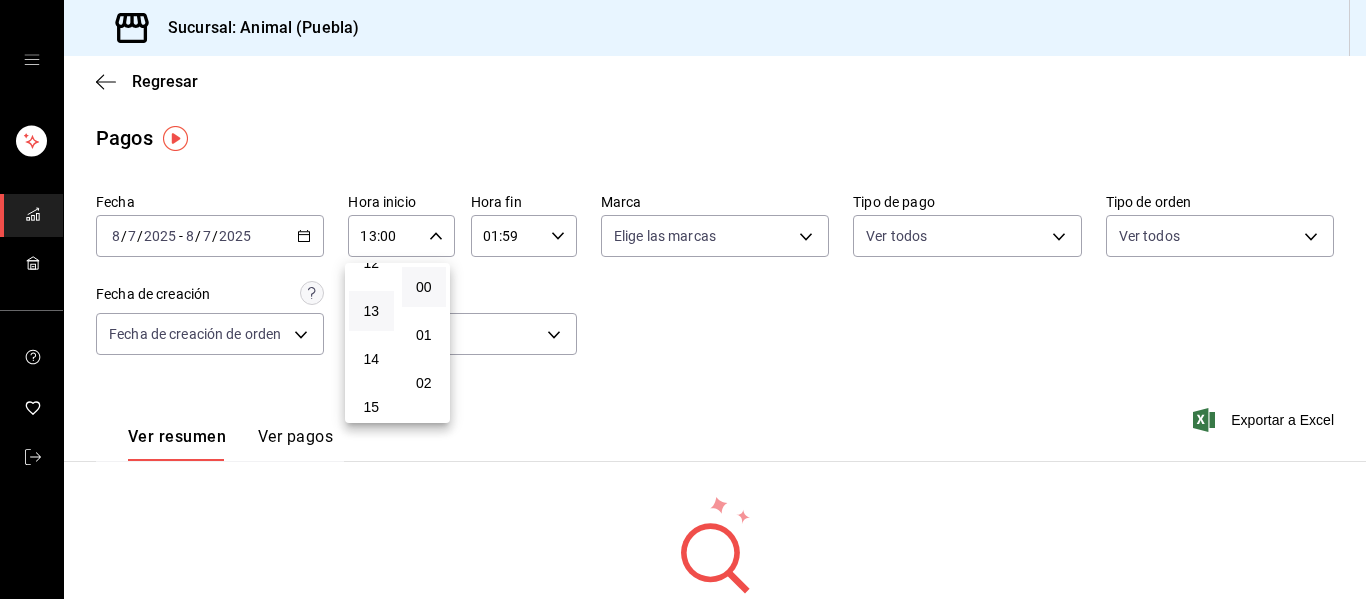 drag, startPoint x: 551, startPoint y: 239, endPoint x: 589, endPoint y: 298, distance: 70.178345 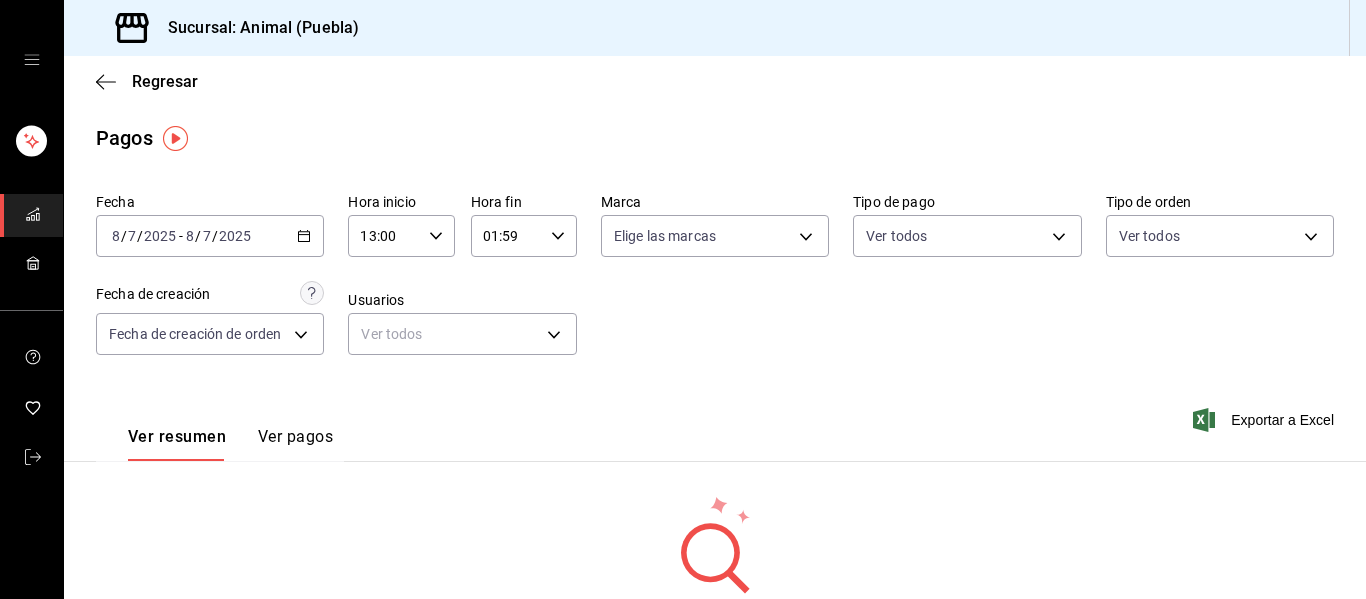 click on "01:59" at bounding box center [507, 236] 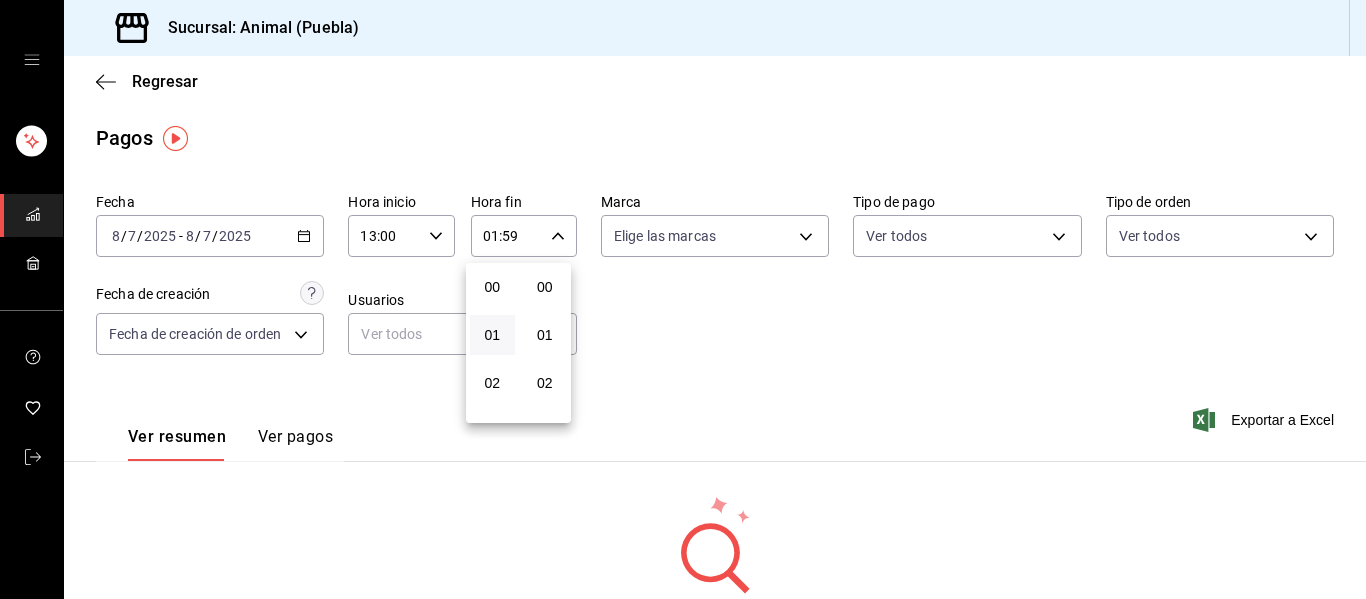 scroll, scrollTop: 48, scrollLeft: 0, axis: vertical 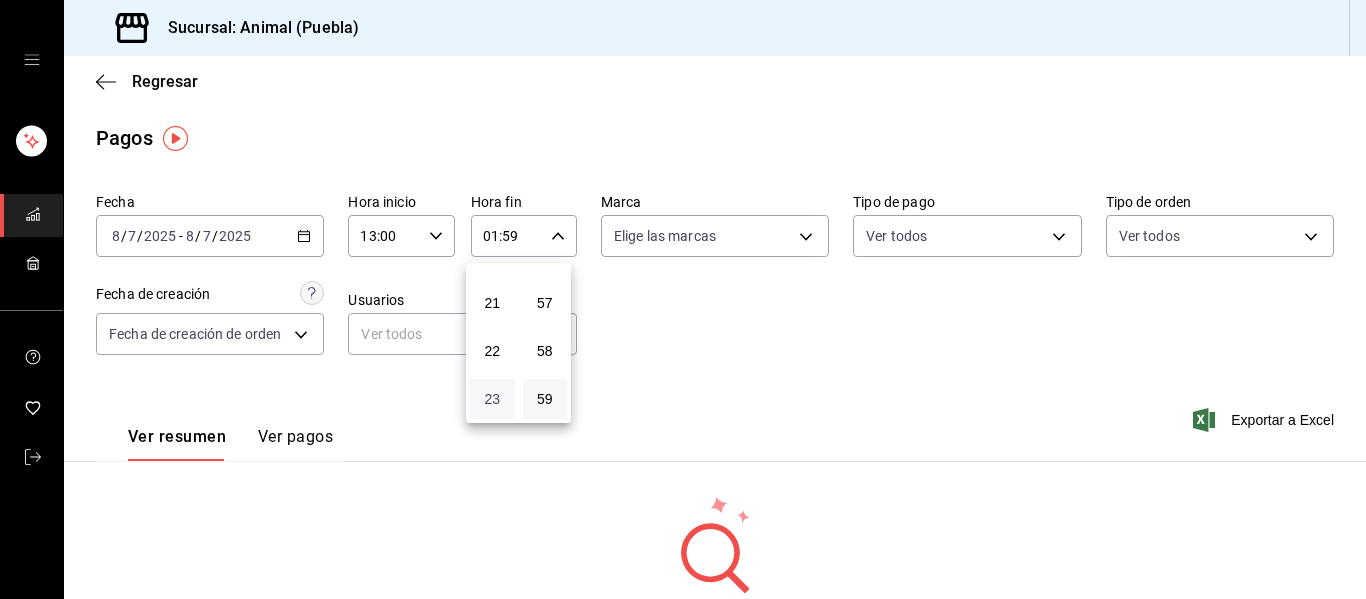 click on "23" at bounding box center [492, 399] 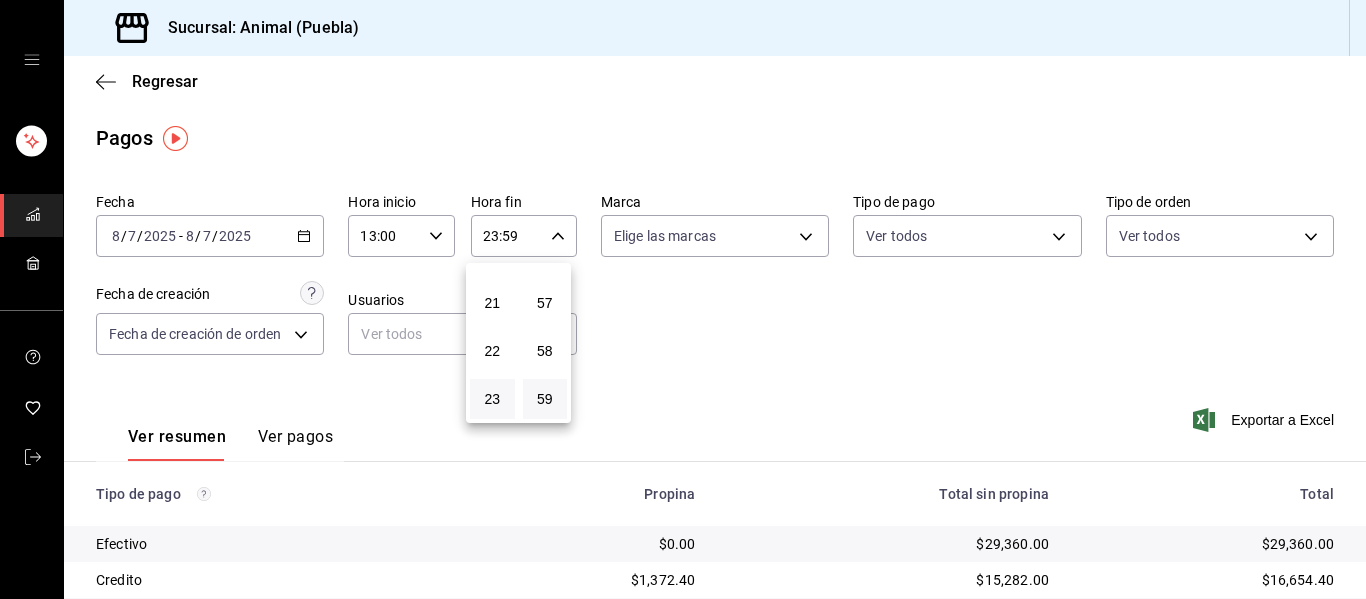 click at bounding box center (683, 299) 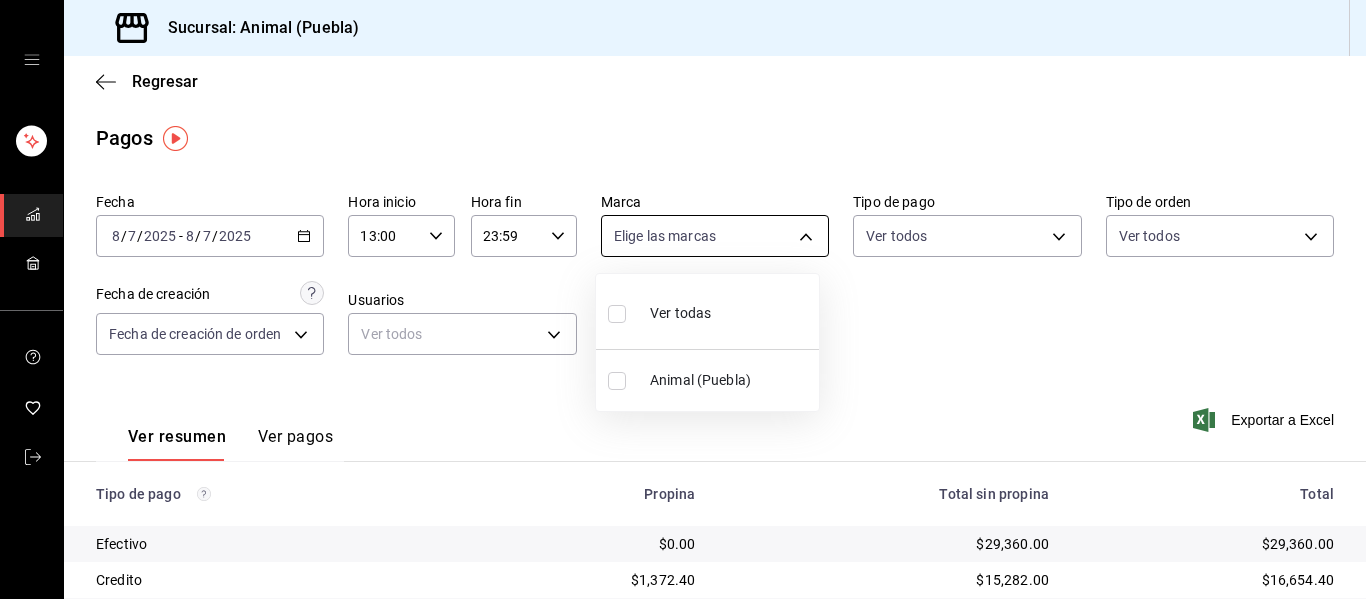 click on "Sucursal: Animal ([CITY]) Regresar Pagos Fecha [DATE] [DATE] - [DATE] [DATE] Hora inicio [TIME] Hora inicio Hora fin [TIME] Hora fin Marca Elige las marcas Tipo de pago Ver todos Tipo de orden Ver todos Fecha de creación   Fecha de creación de orden ORDER Usuarios Ver todos null Ver resumen Ver pagos Exportar a Excel Tipo de pago   Propina Total sin propina Total Efectivo $0.00 $29,360.00 $29,360.00 Credito $1,372.40 $15,282.00 $16,654.40 AMEX $0.00 $0.00 $0.00 Transferencia $0.00 $0.00 $0.00 CxC Empleados $0.00 $0.00 $0.00 CxC Clientes $0.00 $0.00 $0.00 Debito $1,322.30 $8,714.00 $10,036.30 USD $0.00 $0.00 $0.00 Total $2,694.70 $53,356.00 $56,050.70 GANA 1 MES GRATIS EN TU SUSCRIPCIÓN AQUÍ ¿Recuerdas cómo empezó tu restaurante?
Hoy puedes ayudar a un colega a tener el mismo cambio que tú viviste.
Recomienda Parrot directamente desde tu Portal Administrador.
Es fácil y rápido.
🎁 Por cada restaurante que se una, ganas 1 mes gratis. Ver video tutorial Ir a video ([PHONE])" at bounding box center (683, 299) 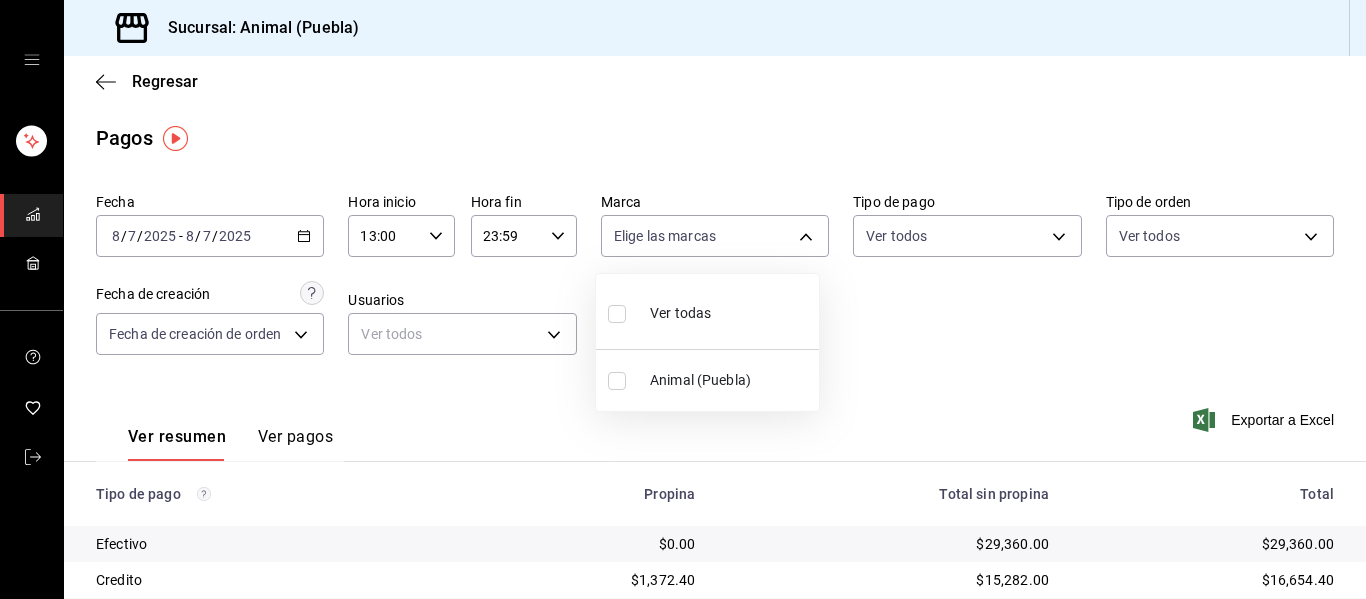 click on "Ver todas" at bounding box center [707, 311] 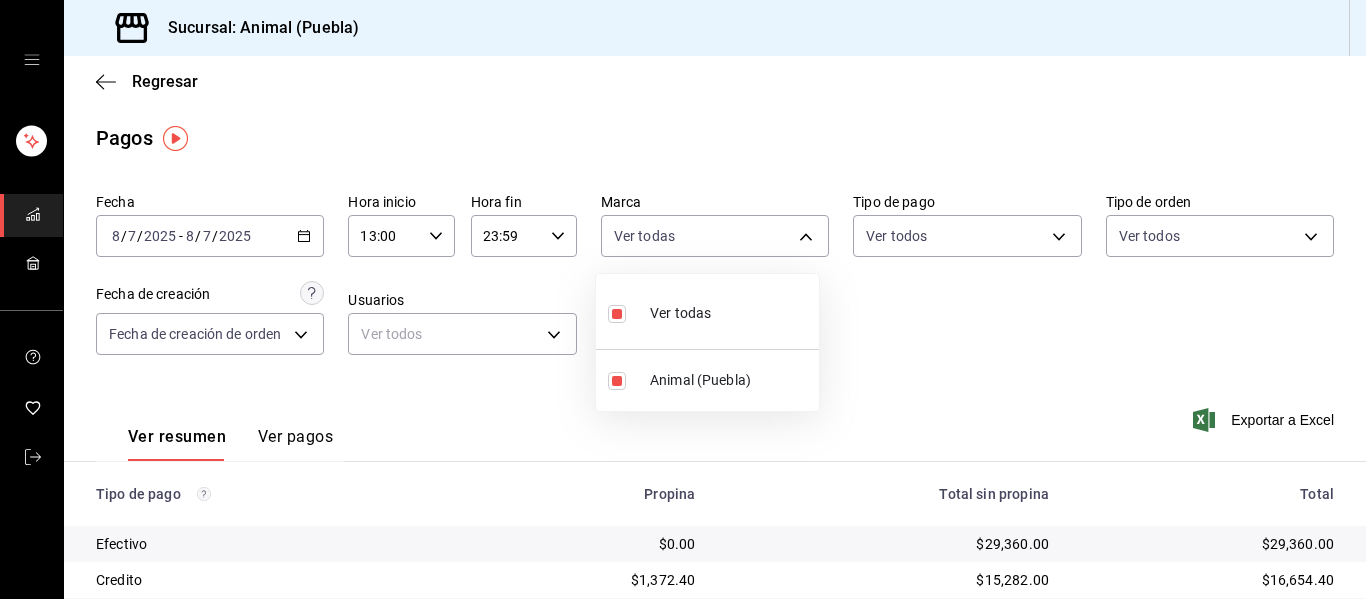 click at bounding box center (683, 299) 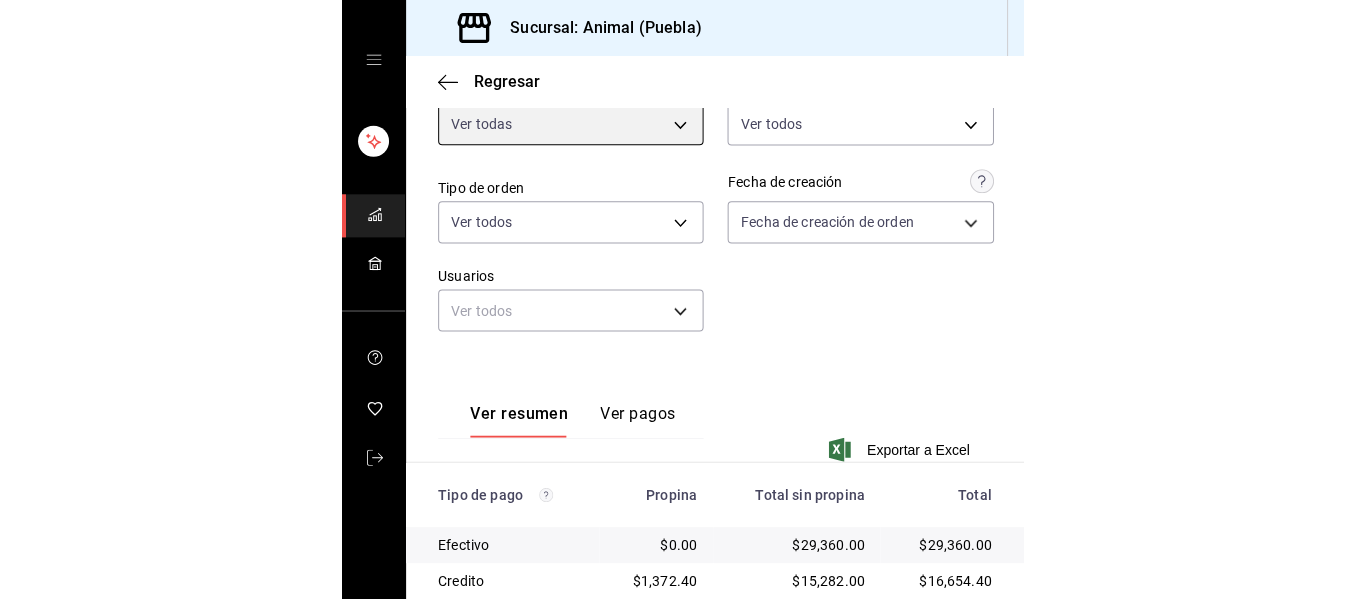 scroll, scrollTop: 485, scrollLeft: 0, axis: vertical 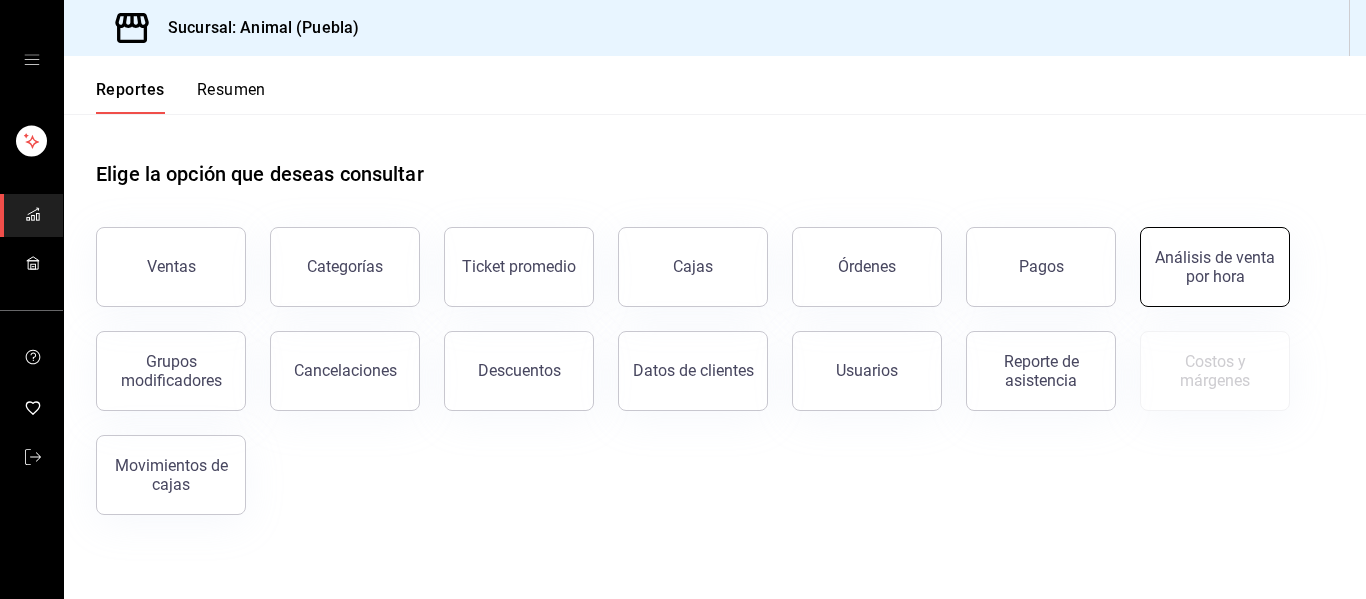 click on "Análisis de venta por hora" at bounding box center (1215, 267) 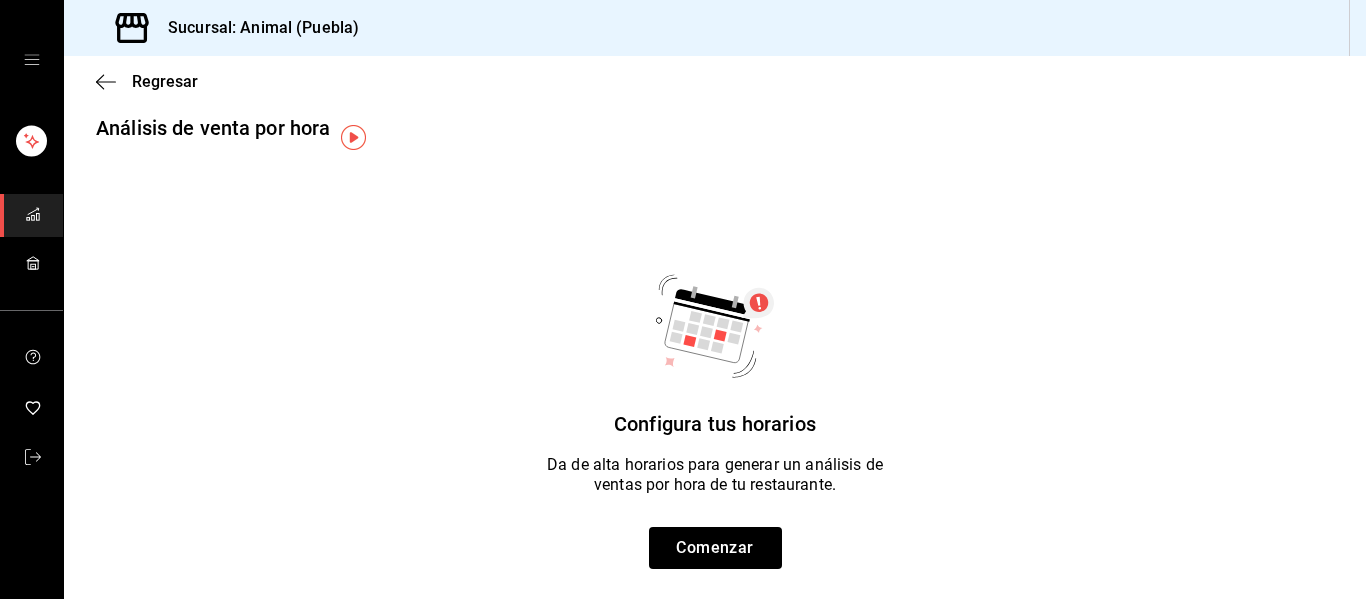 scroll, scrollTop: 42, scrollLeft: 0, axis: vertical 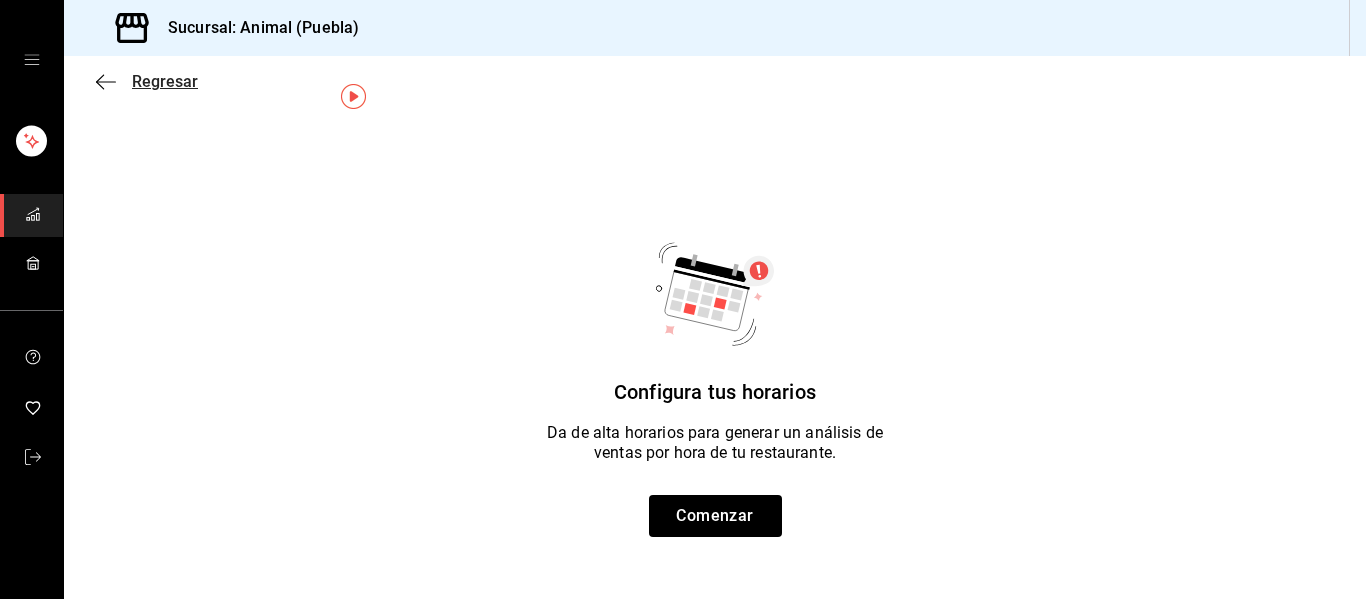 click on "Regresar" at bounding box center [715, 81] 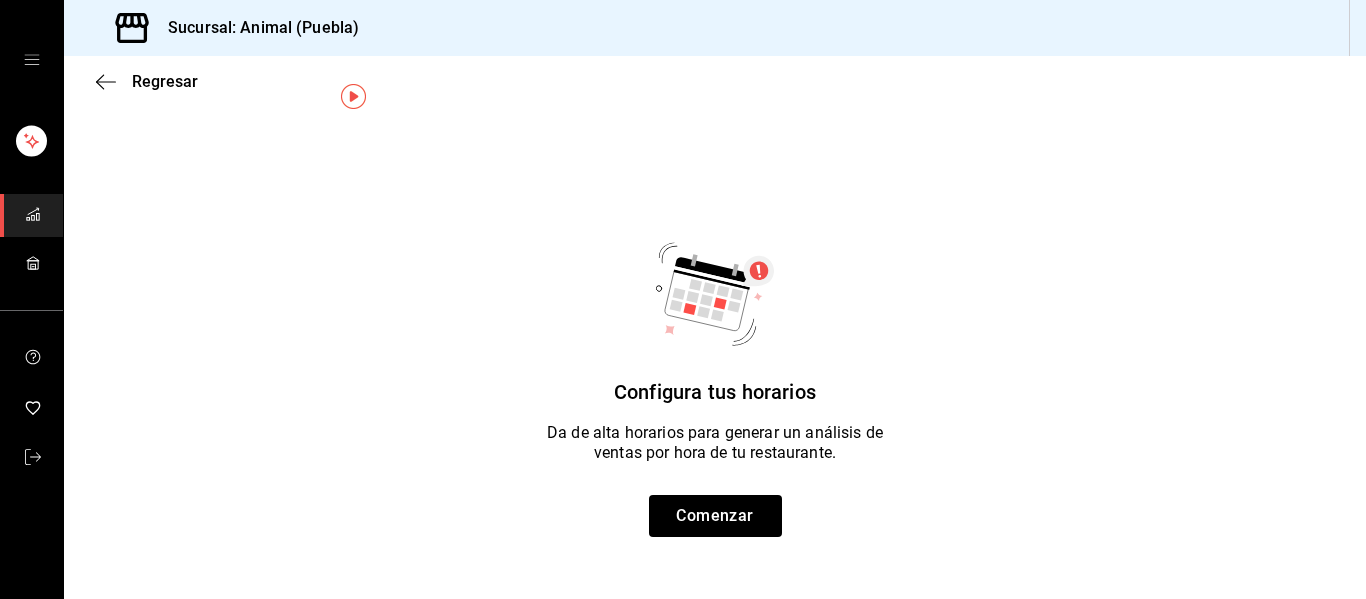 click 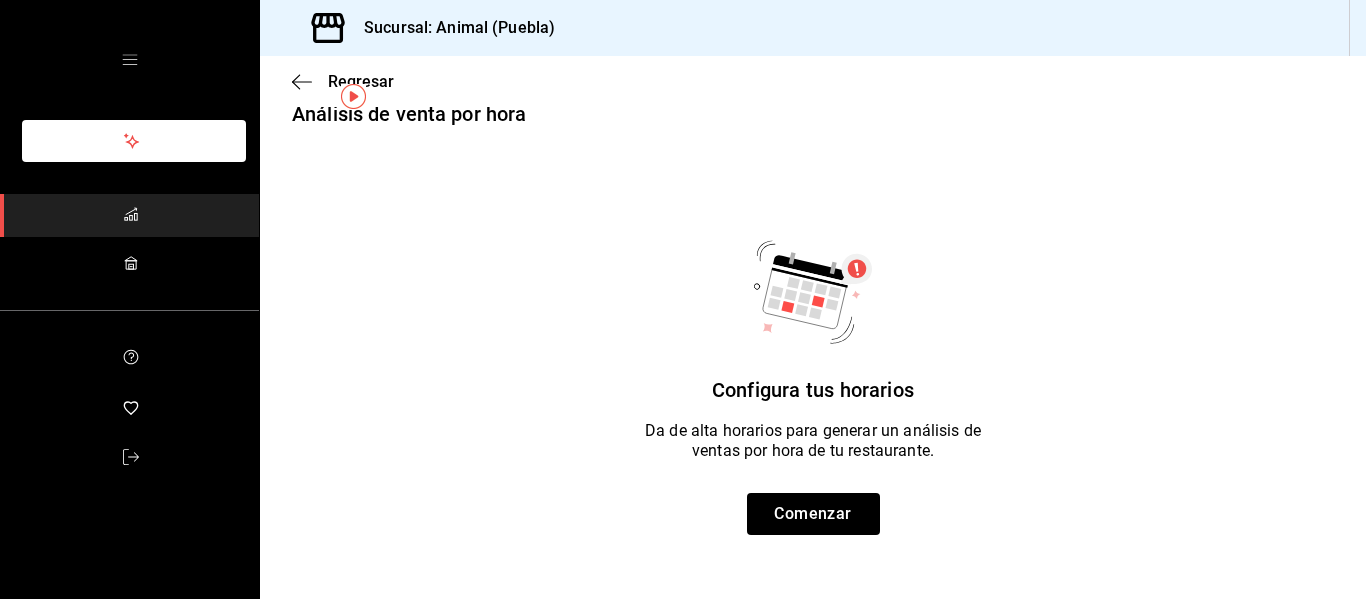 scroll, scrollTop: 23, scrollLeft: 0, axis: vertical 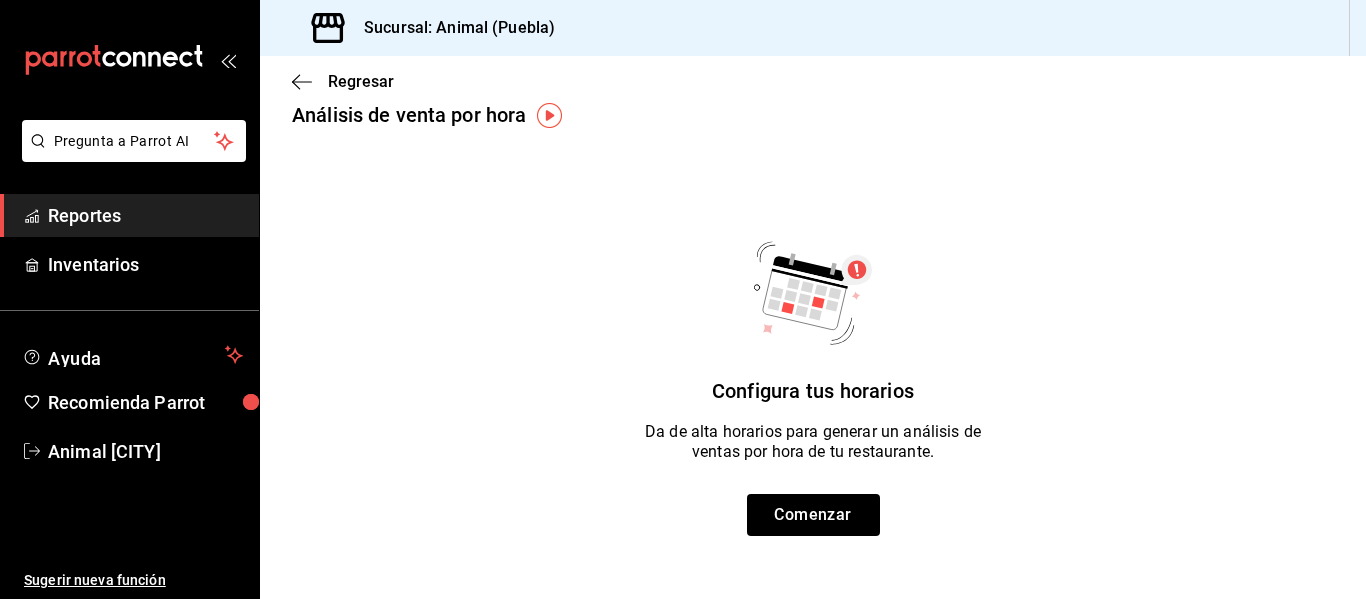 click on "Reportes" at bounding box center (145, 215) 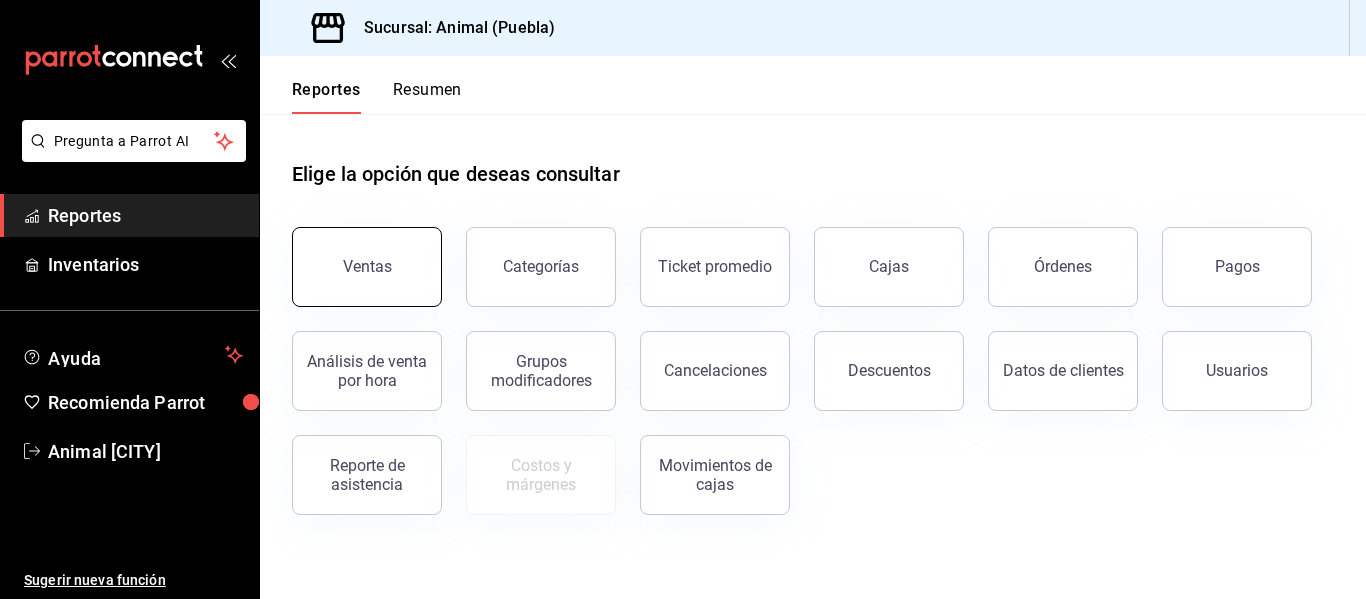 click on "Ventas" at bounding box center [367, 267] 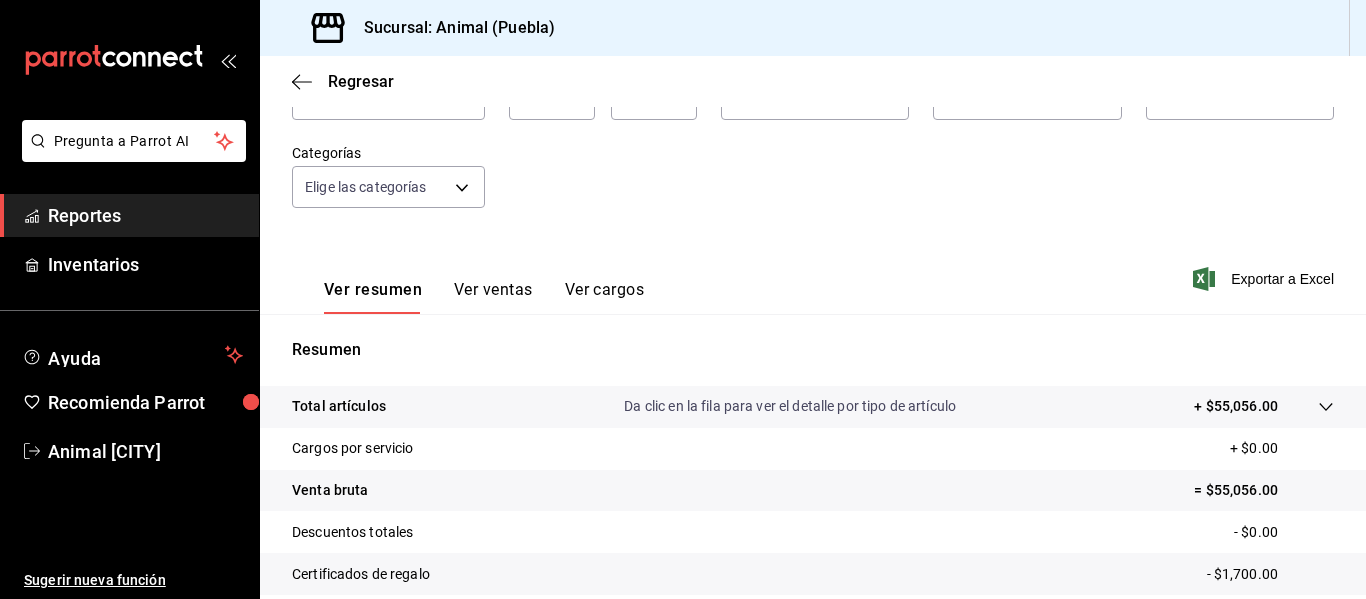 scroll, scrollTop: 359, scrollLeft: 0, axis: vertical 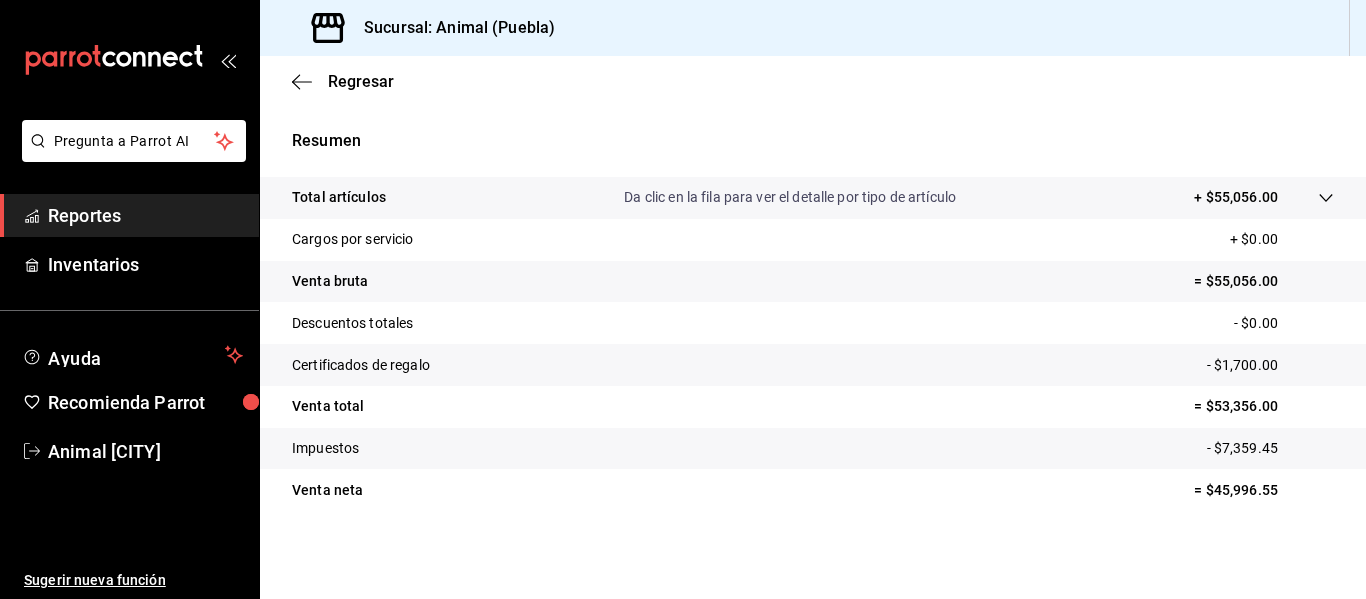 click on "Reportes" at bounding box center (145, 215) 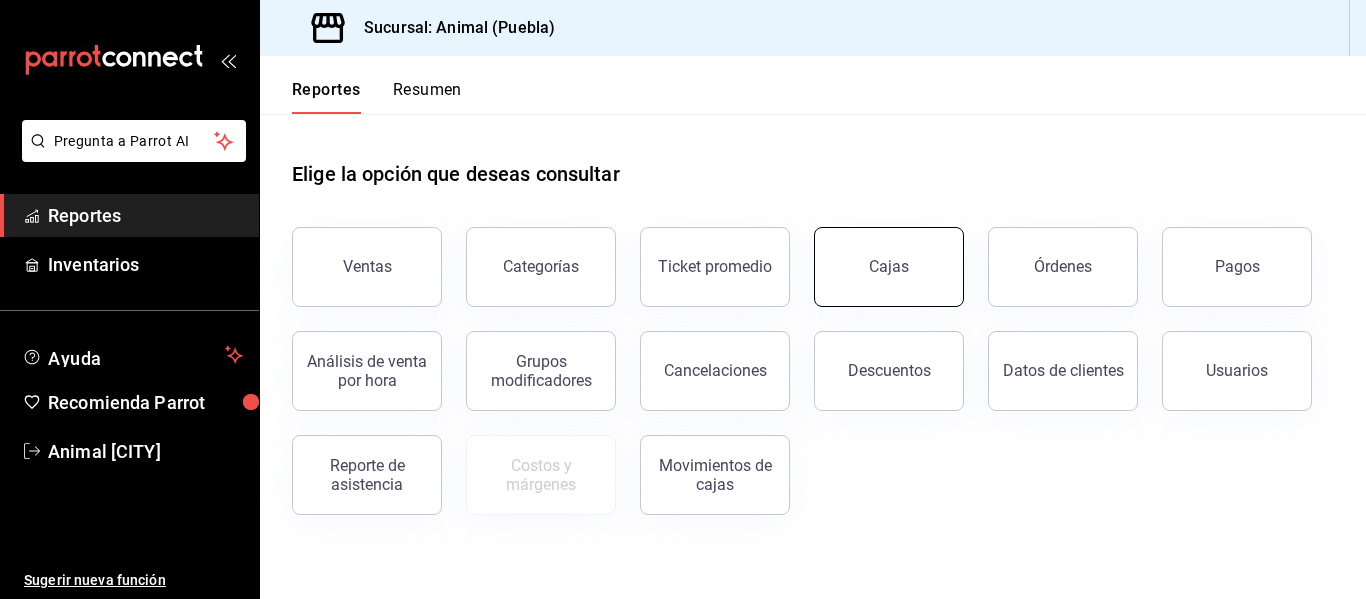 click on "Cajas" at bounding box center (889, 267) 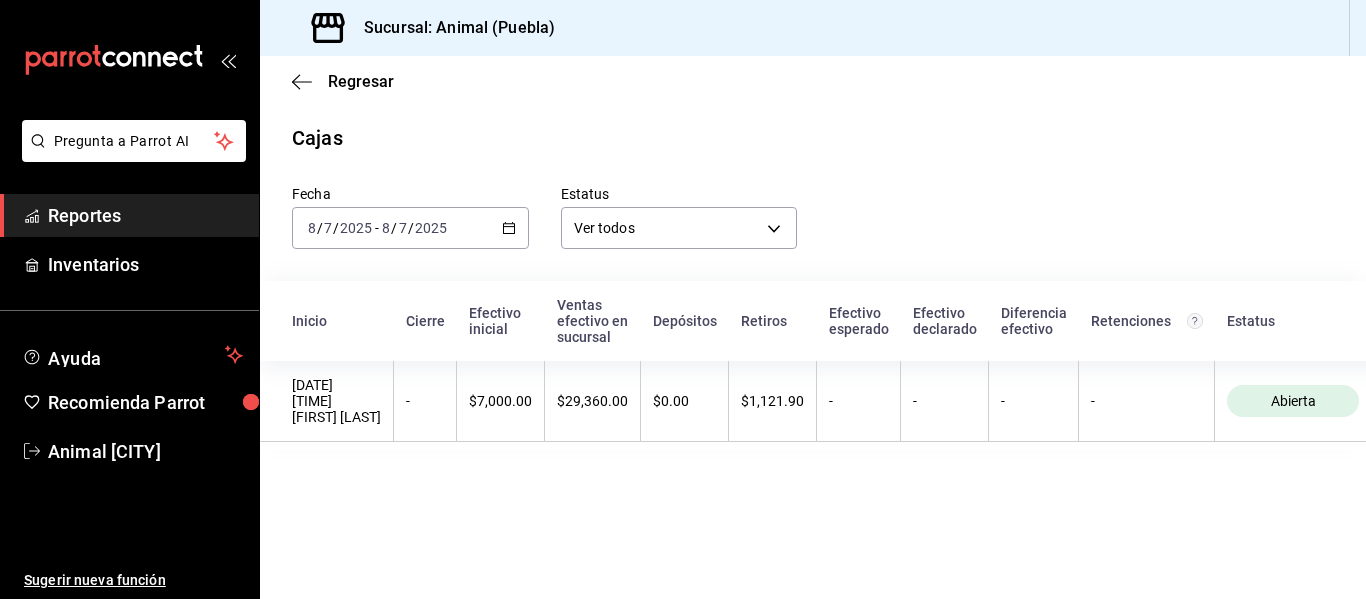 click on "Reportes" at bounding box center [145, 215] 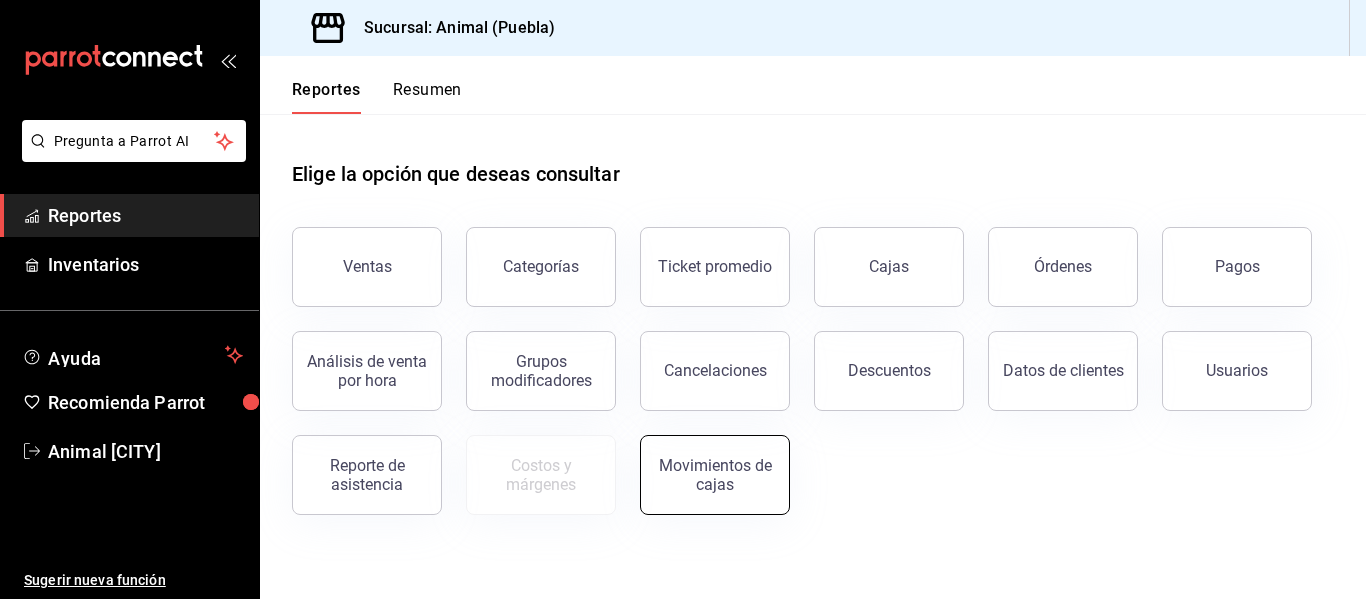 click on "Movimientos de cajas" at bounding box center [715, 475] 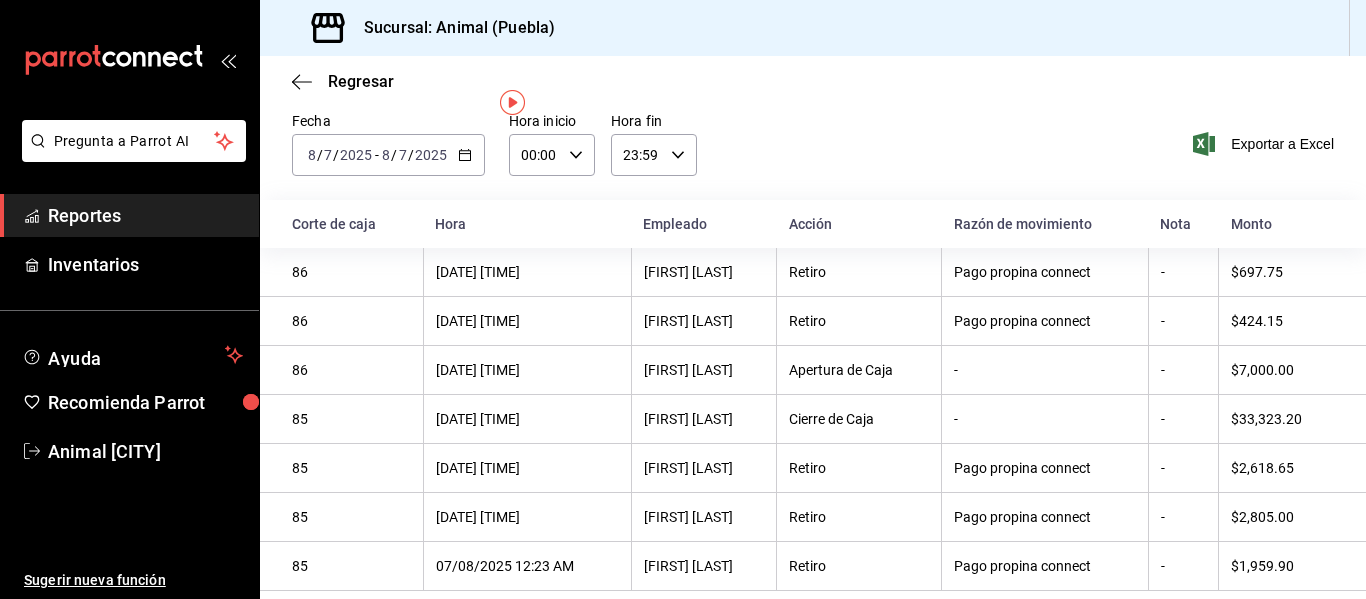 scroll, scrollTop: 0, scrollLeft: 0, axis: both 